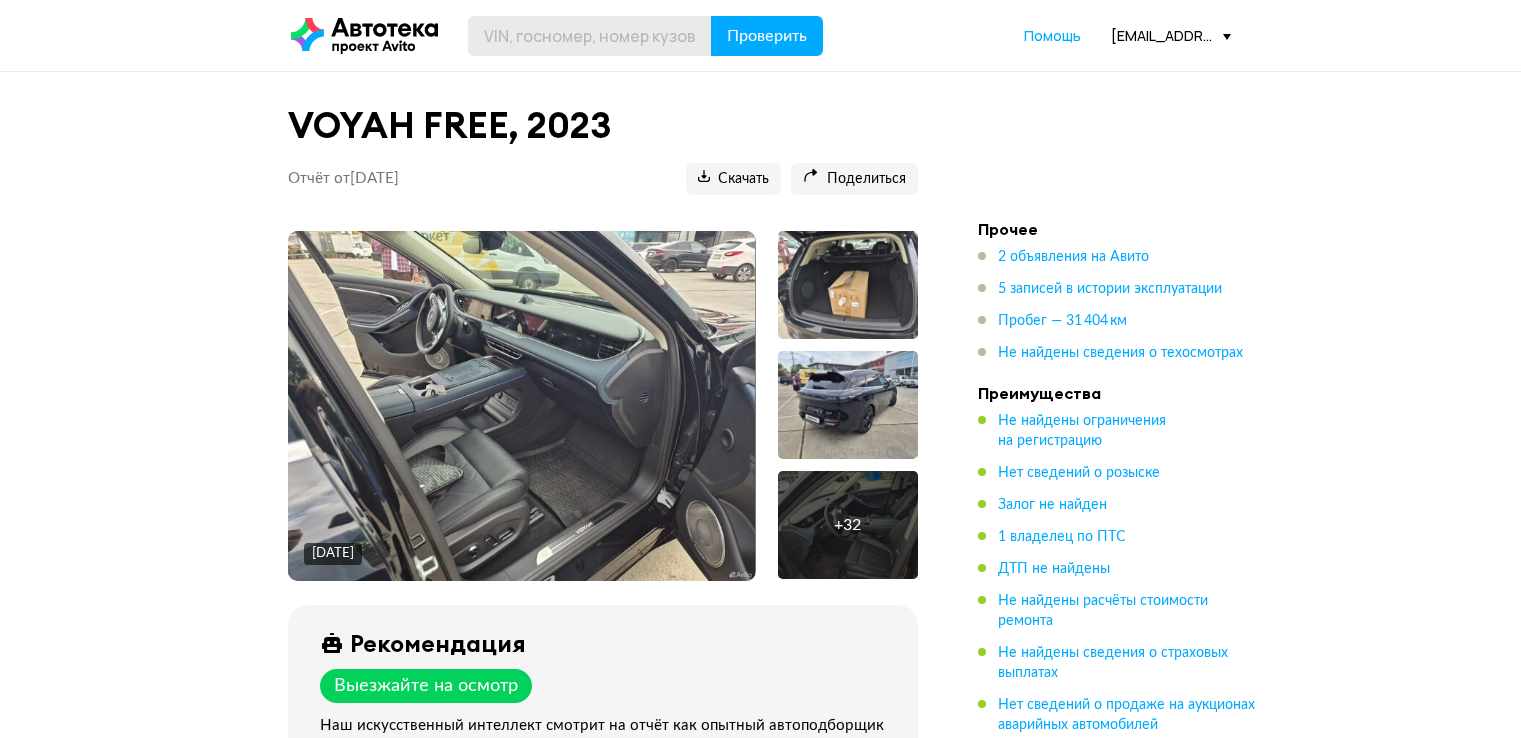 scroll, scrollTop: 0, scrollLeft: 0, axis: both 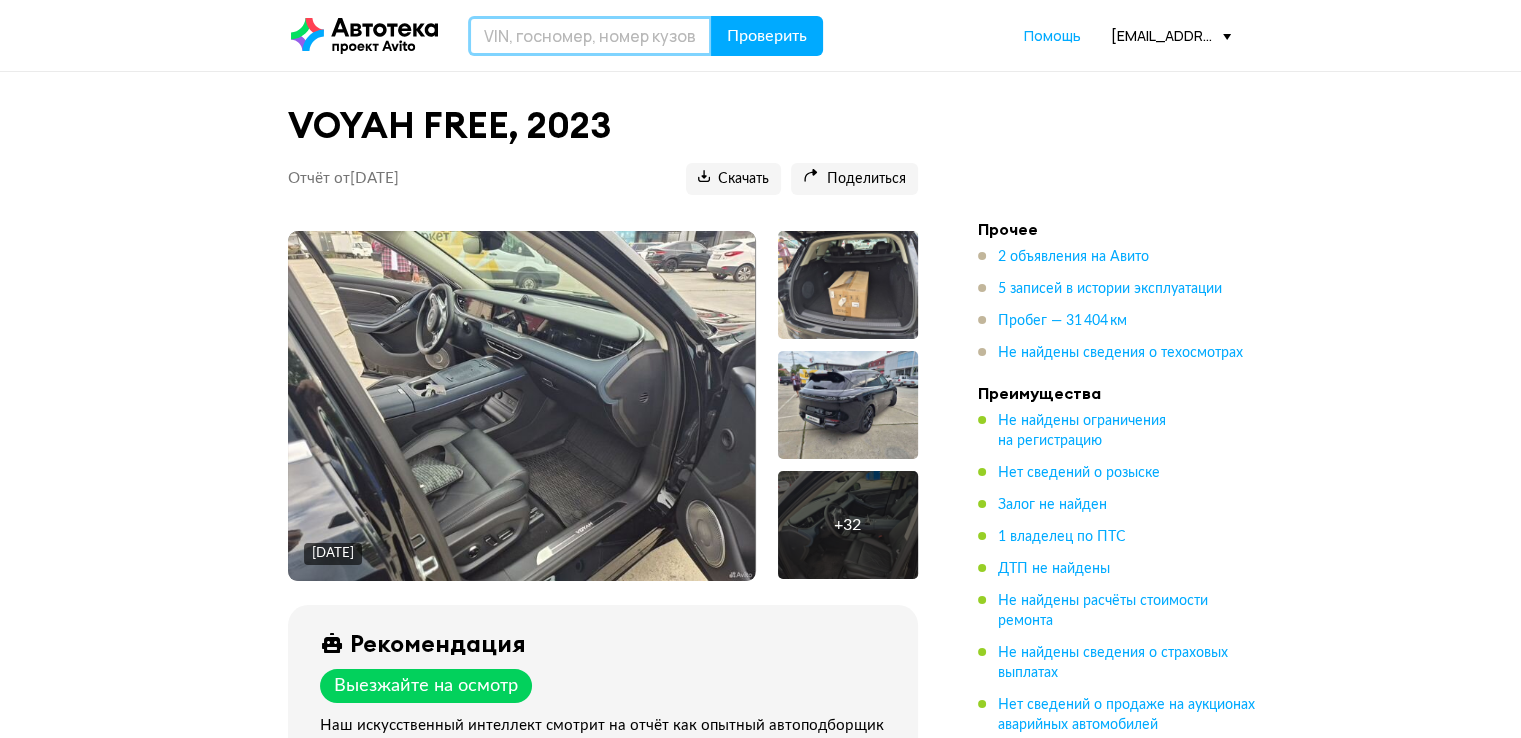 click at bounding box center [590, 36] 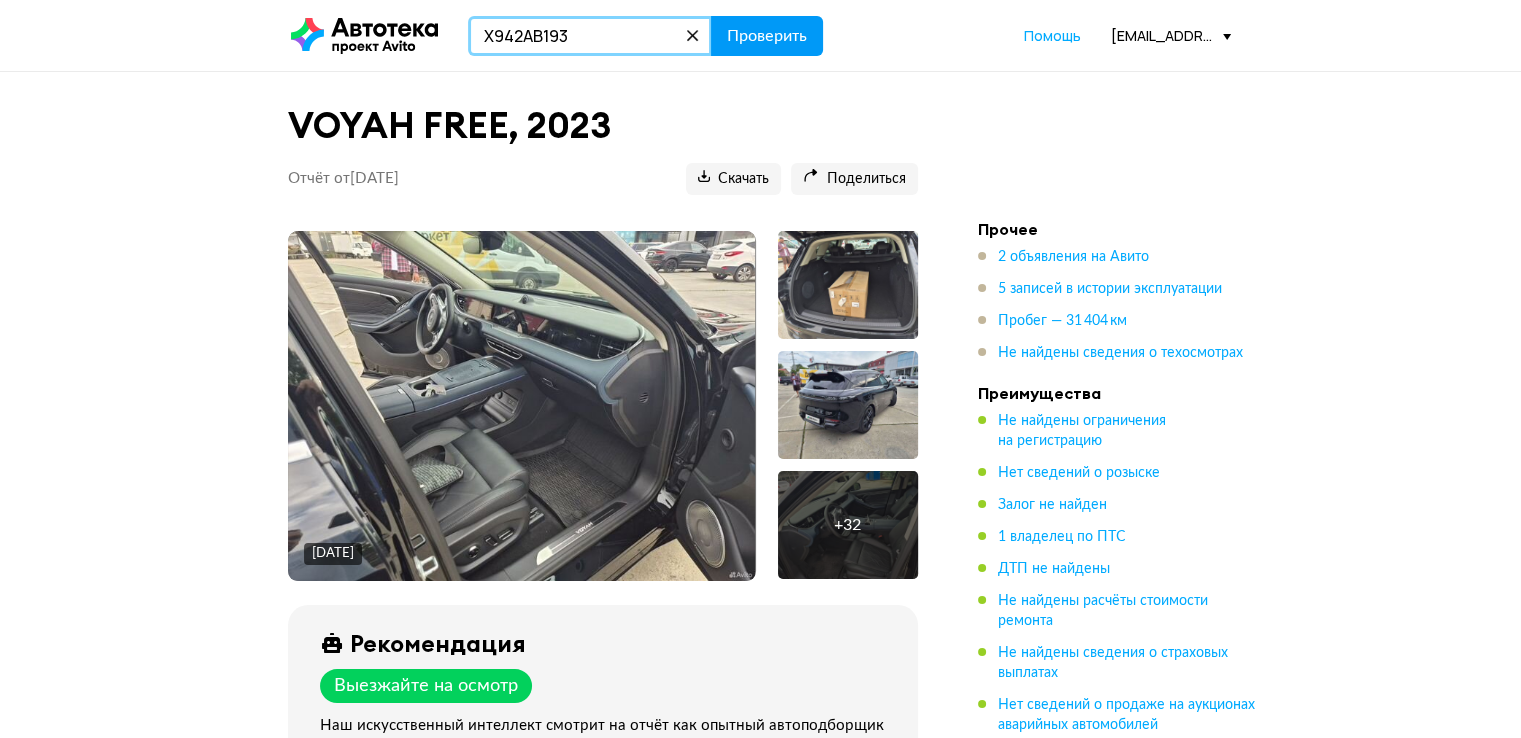 type on "Х942АВ193" 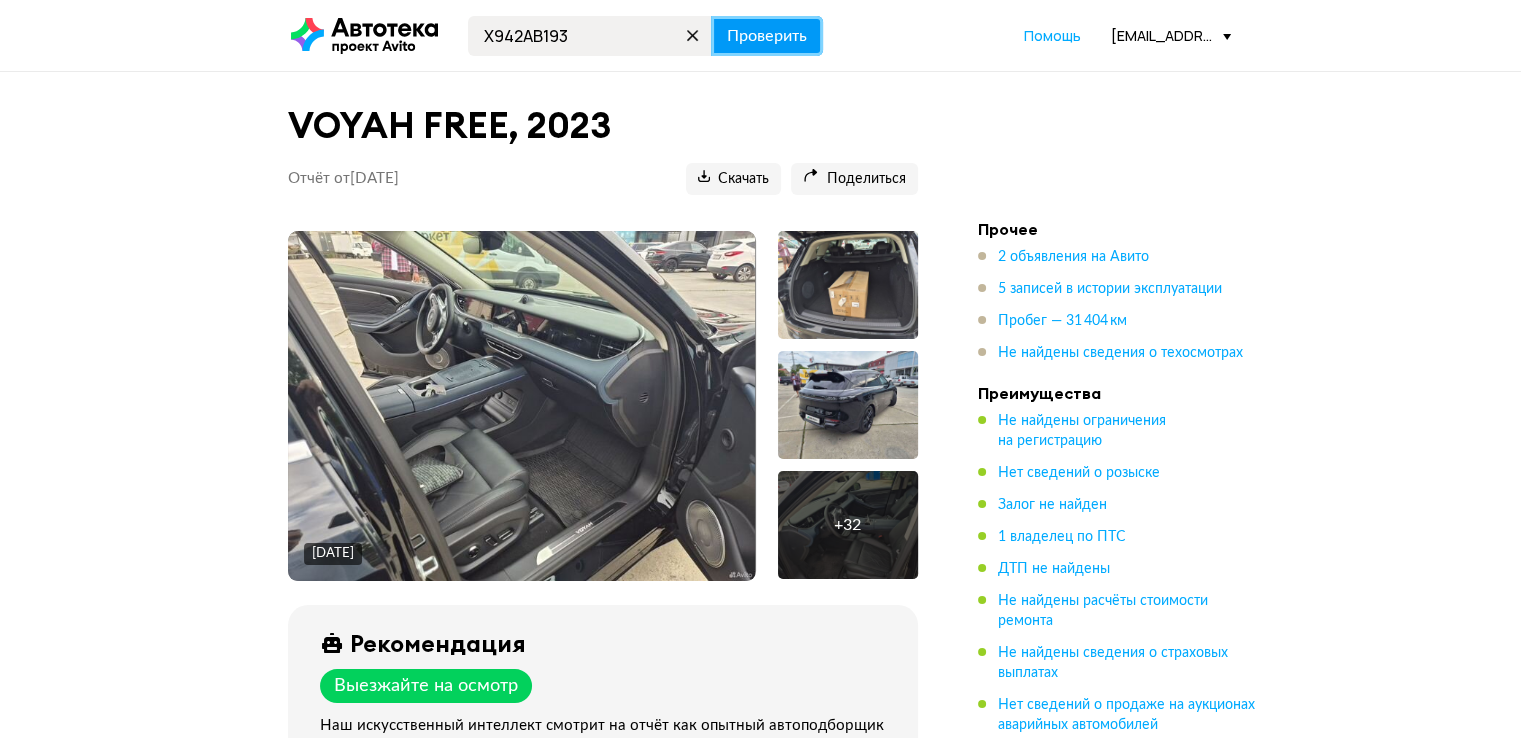 click on "Проверить" at bounding box center (767, 36) 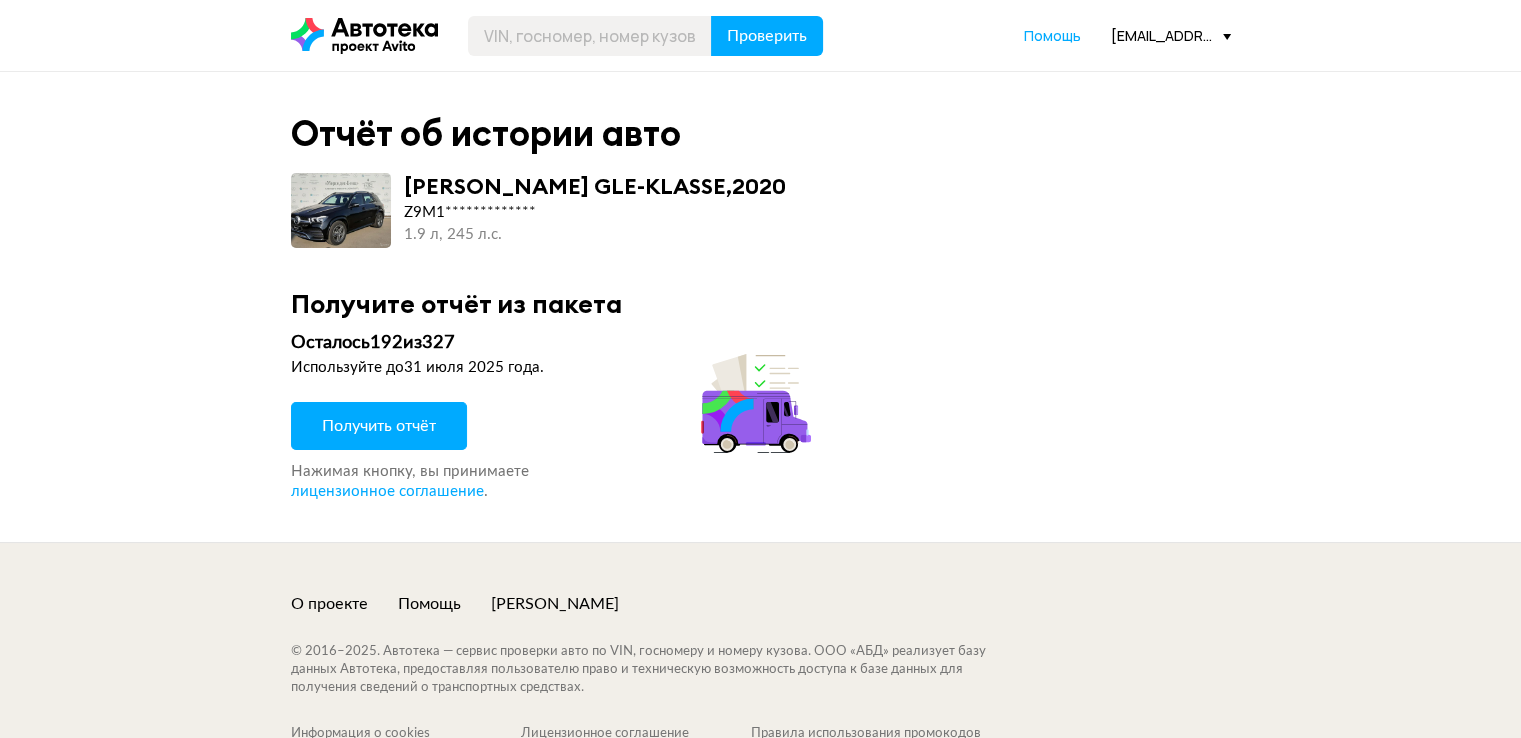 click on "Получить отчёт" at bounding box center [379, 426] 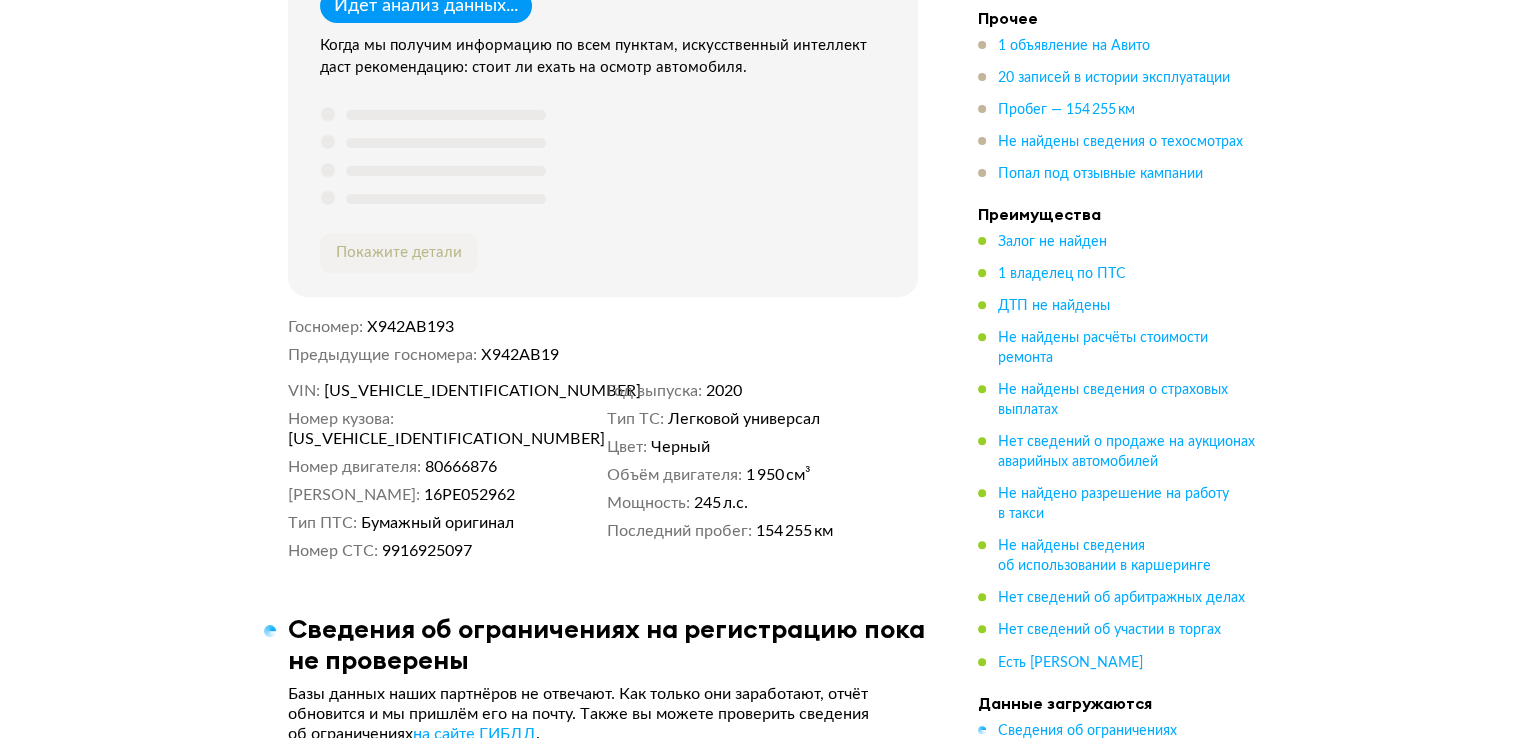 scroll, scrollTop: 800, scrollLeft: 0, axis: vertical 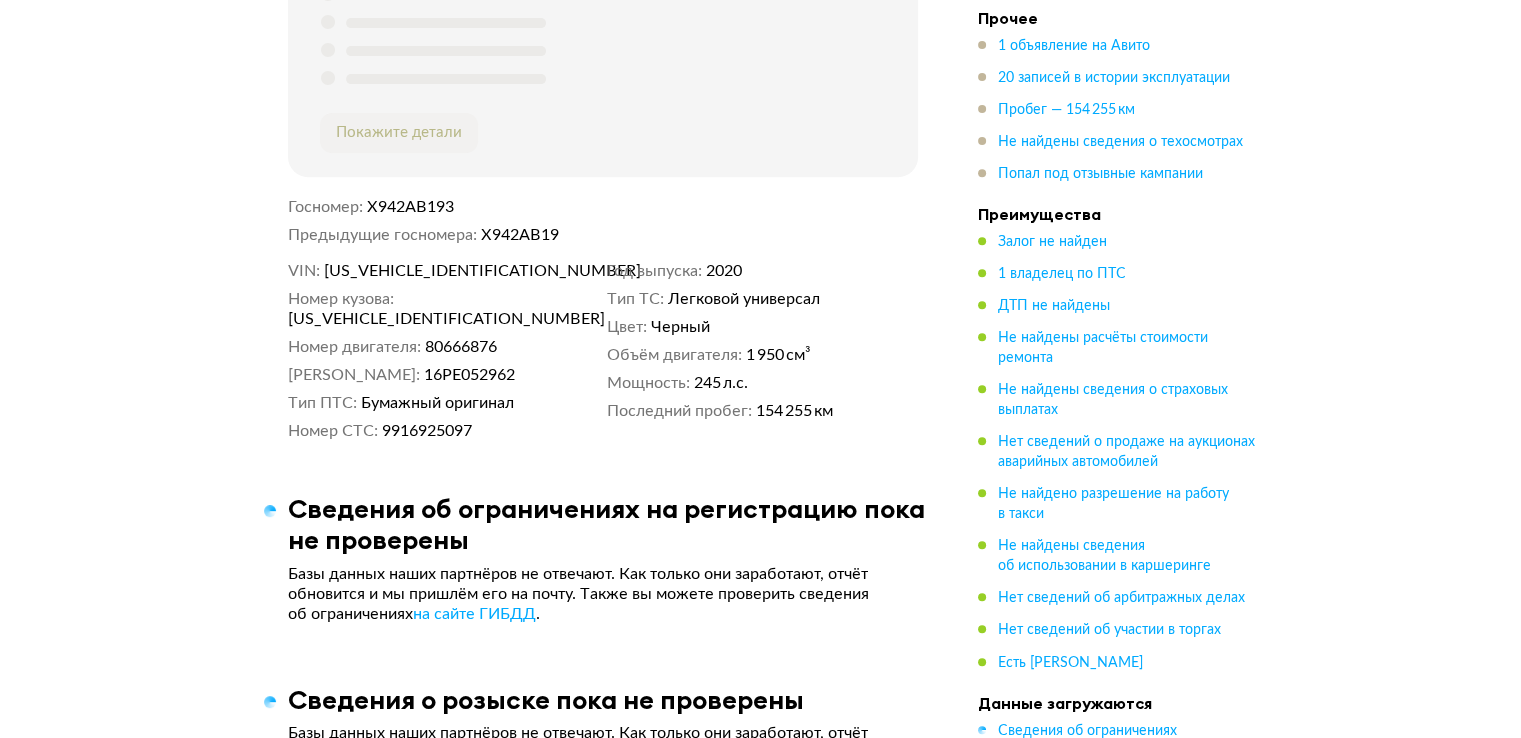 click on "[US_VEHICLE_IDENTIFICATION_NUMBER]" at bounding box center (439, 271) 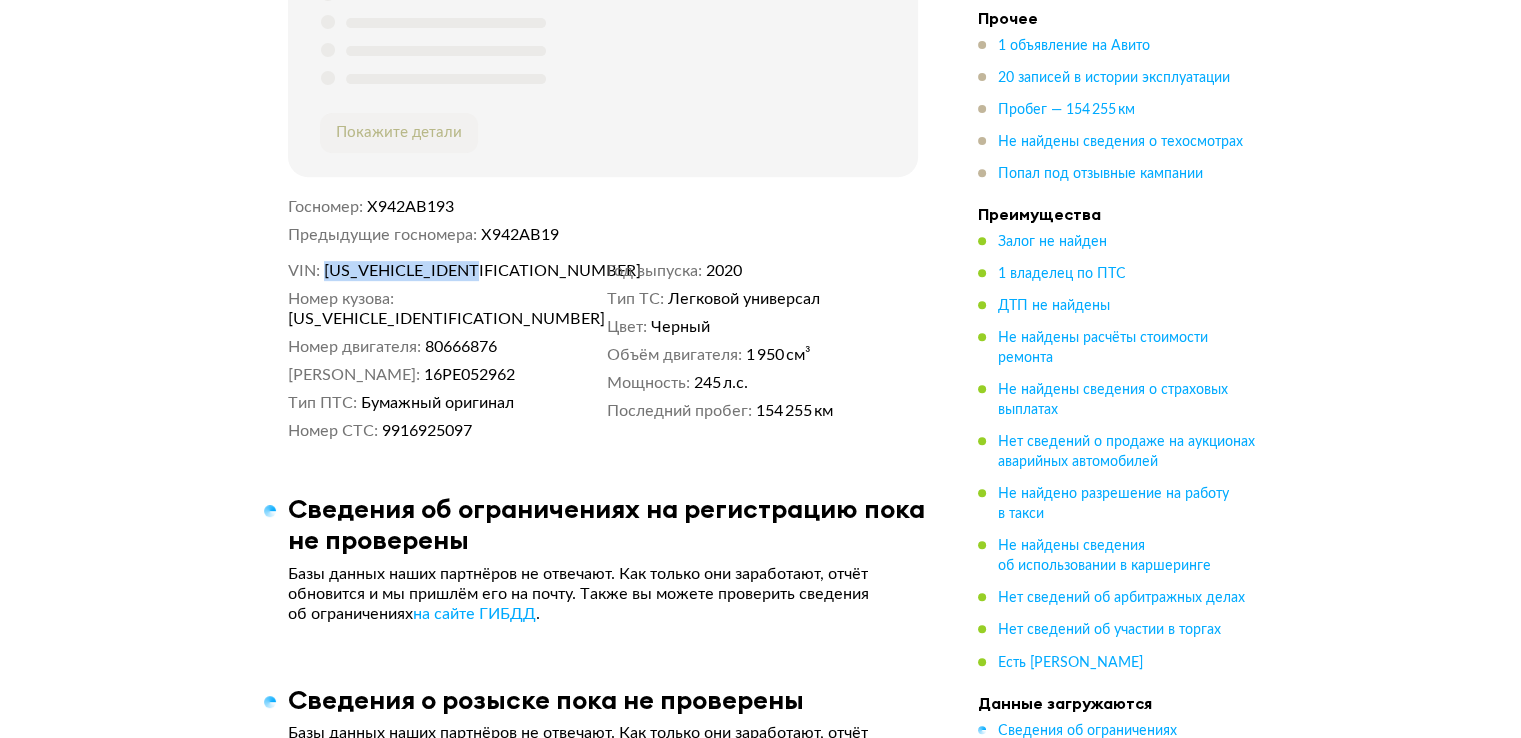 click on "[US_VEHICLE_IDENTIFICATION_NUMBER]" at bounding box center [439, 271] 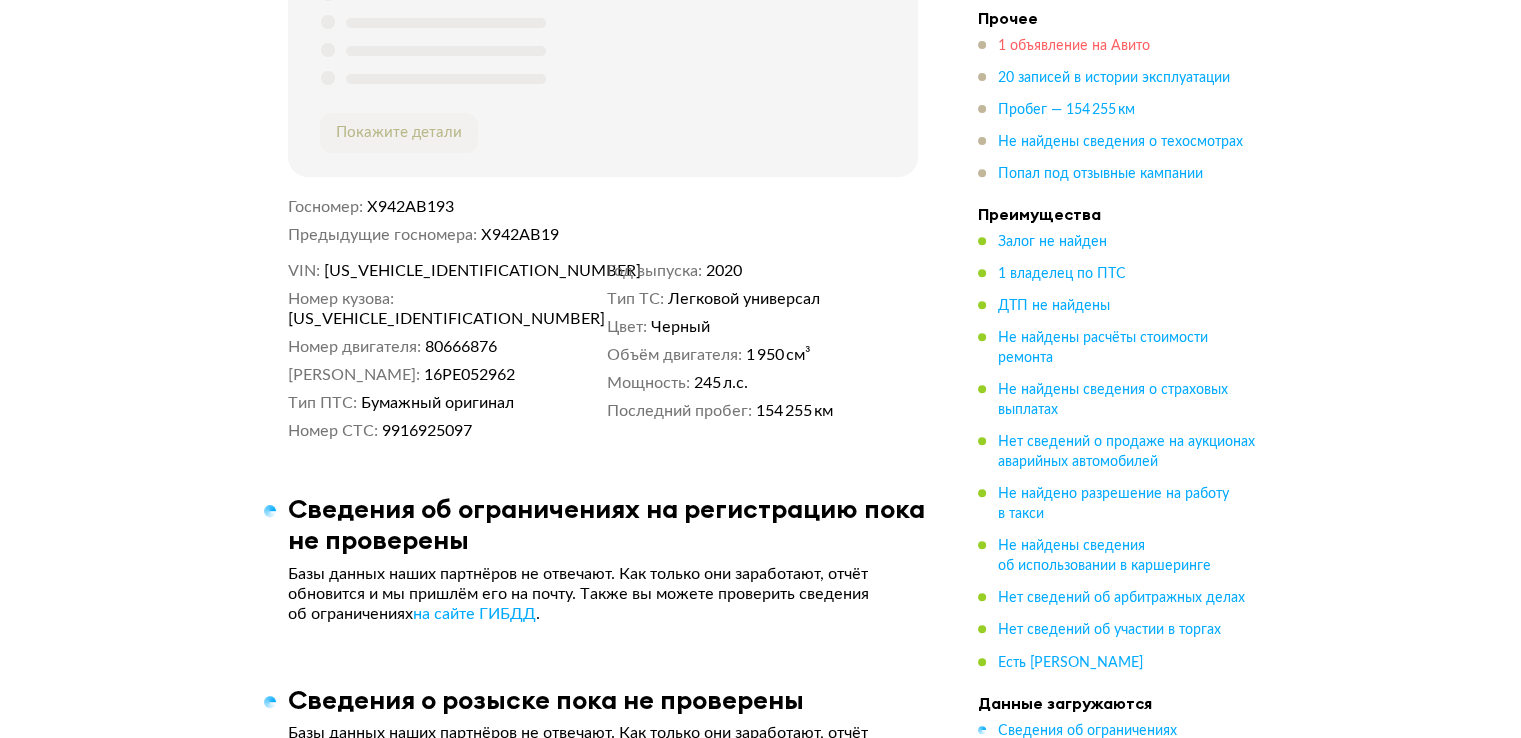 click on "1 объявление на Авито" at bounding box center (1074, 46) 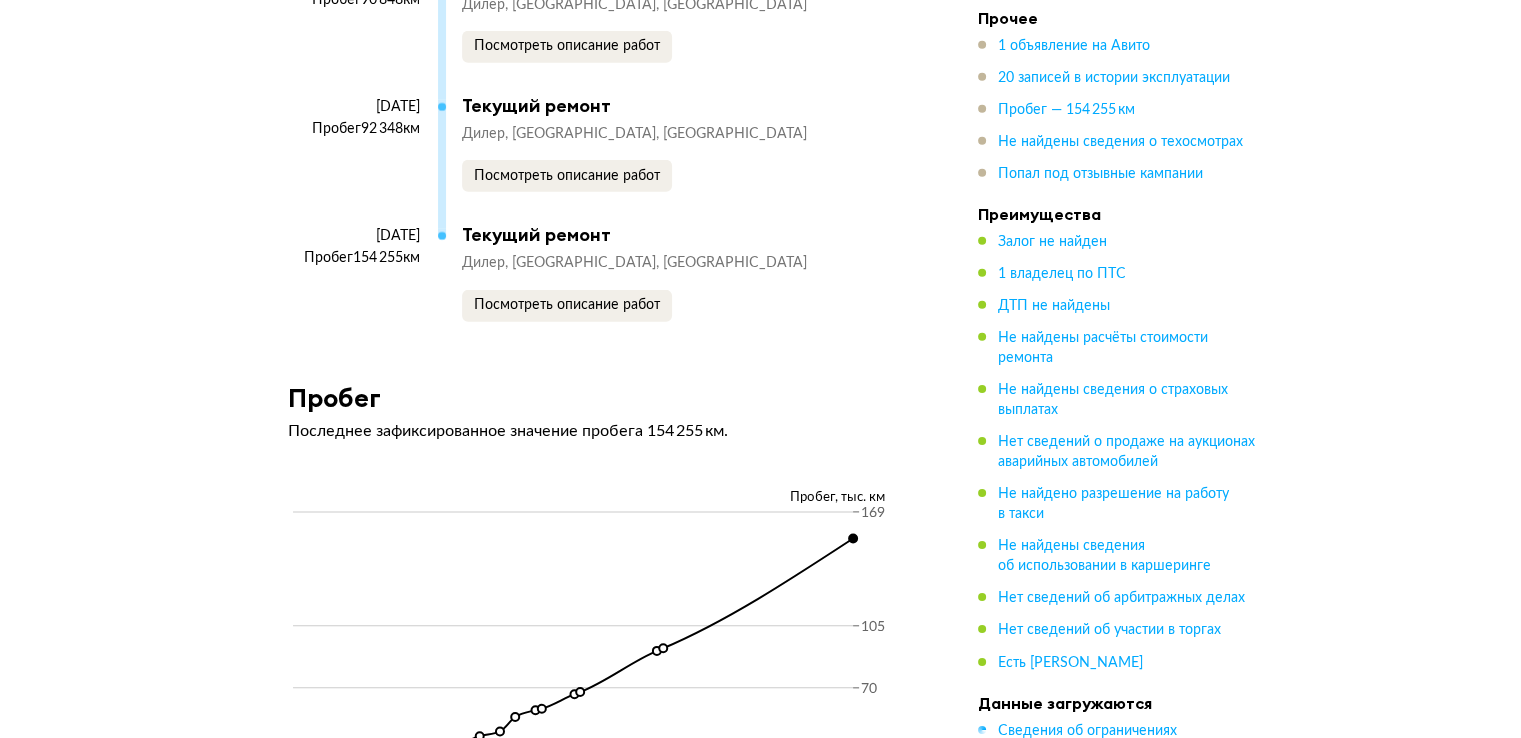 scroll, scrollTop: 6036, scrollLeft: 0, axis: vertical 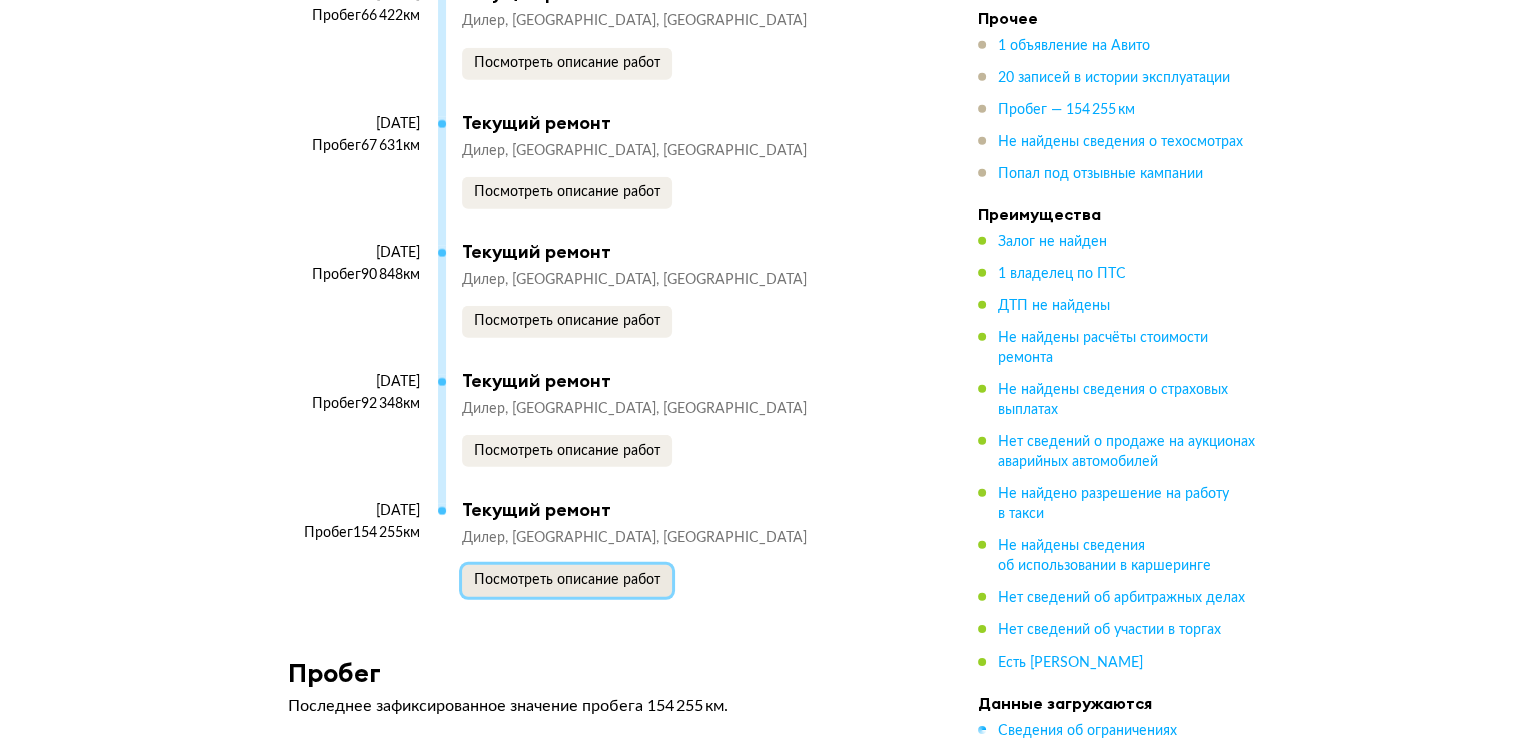 click on "Посмотреть описание работ" at bounding box center [567, 580] 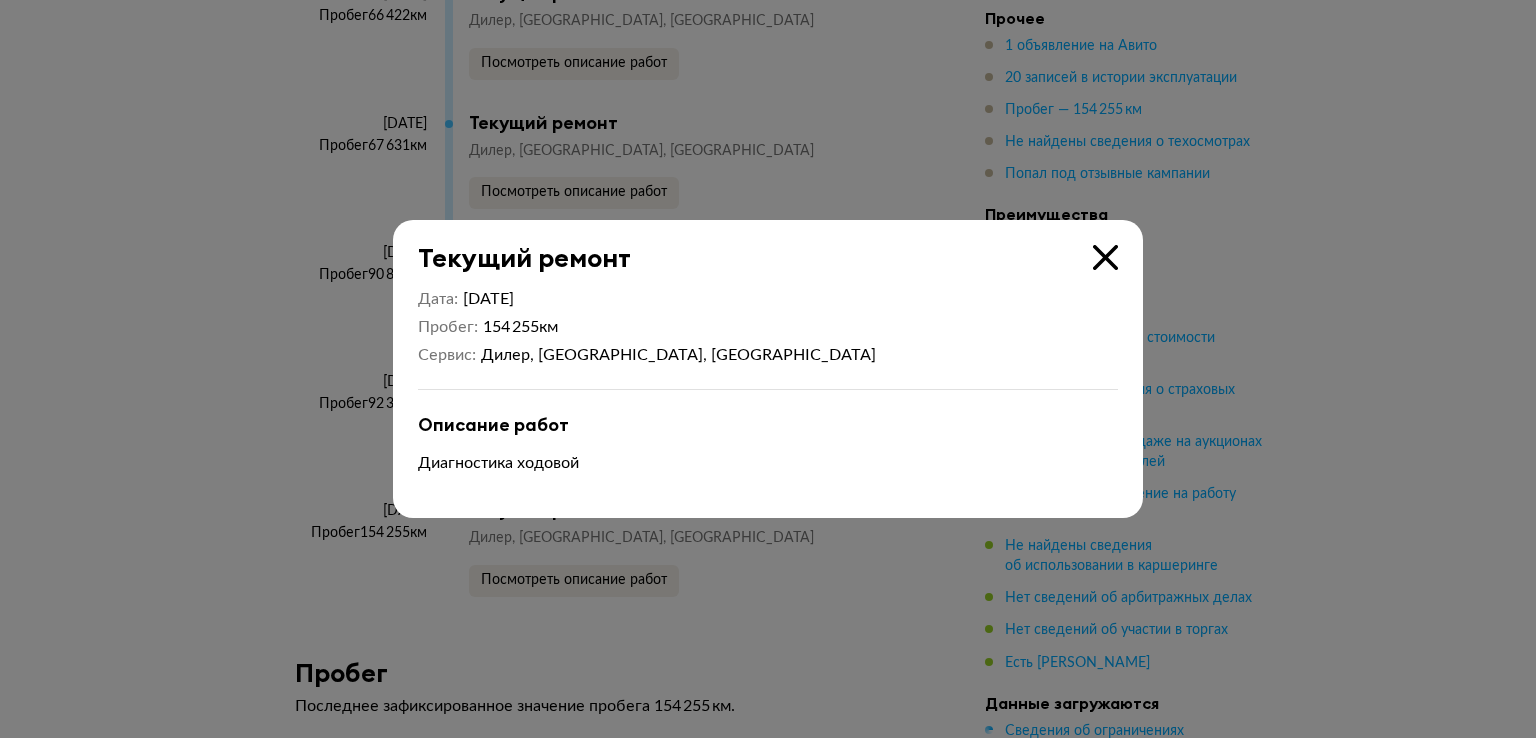 click at bounding box center [768, 369] 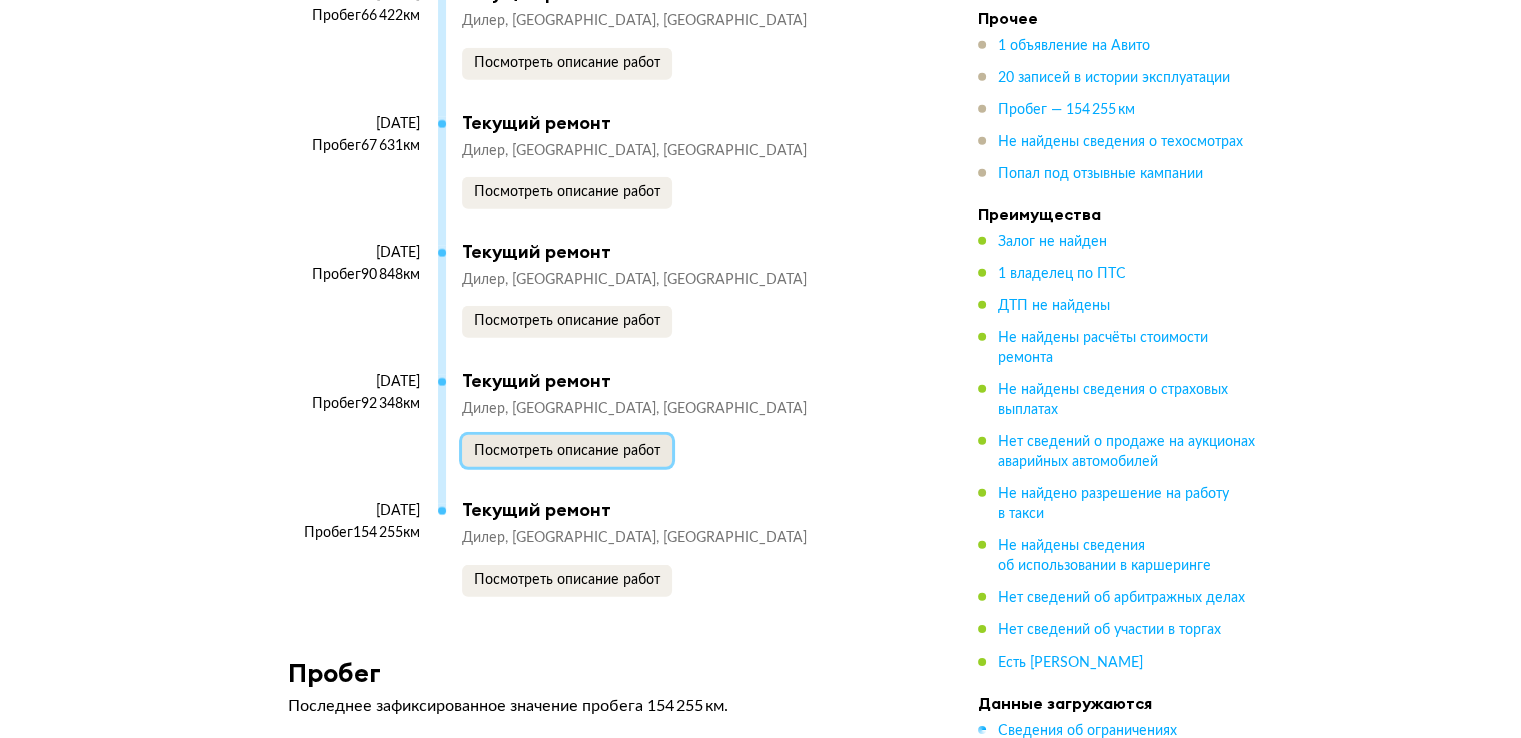 click on "Посмотреть описание работ" at bounding box center [567, 451] 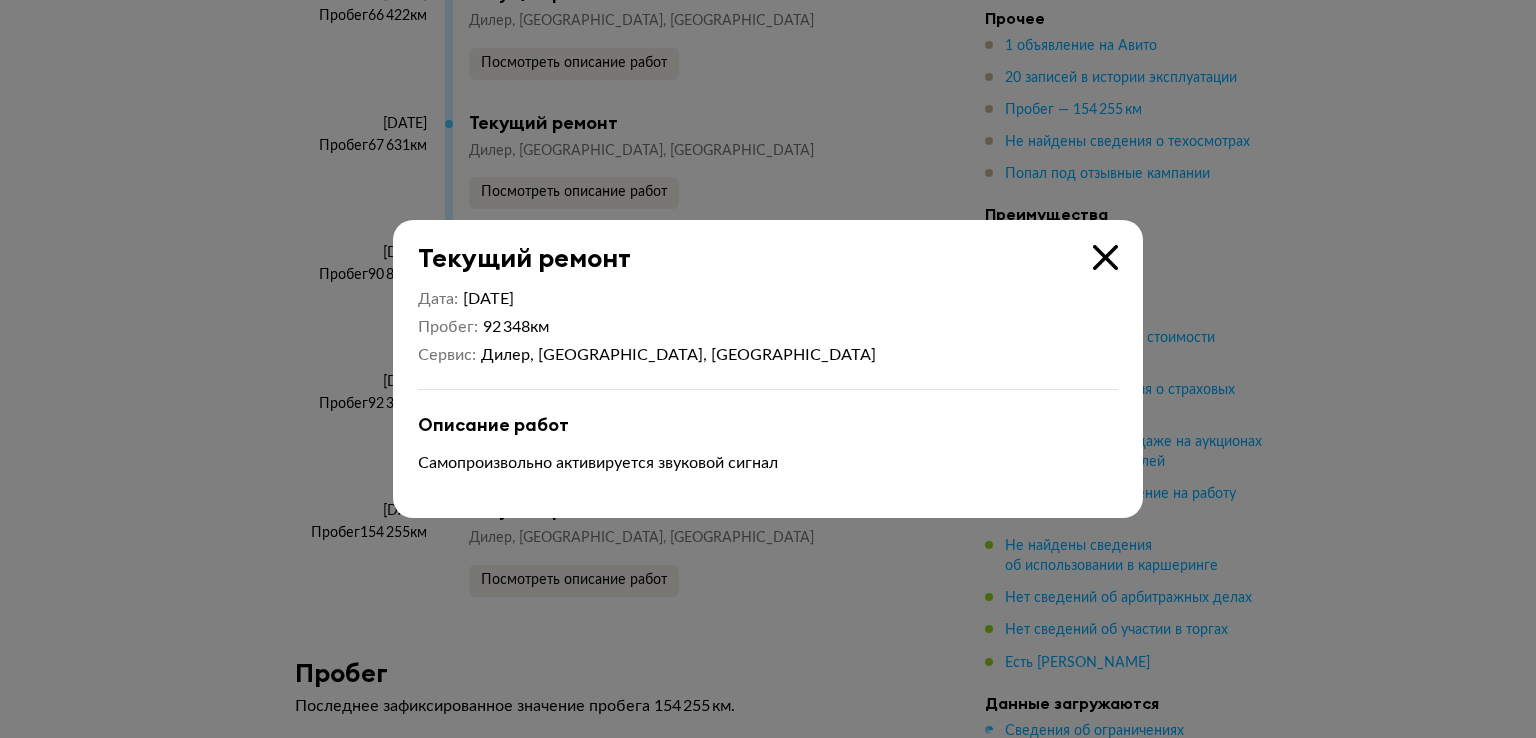click at bounding box center [768, 369] 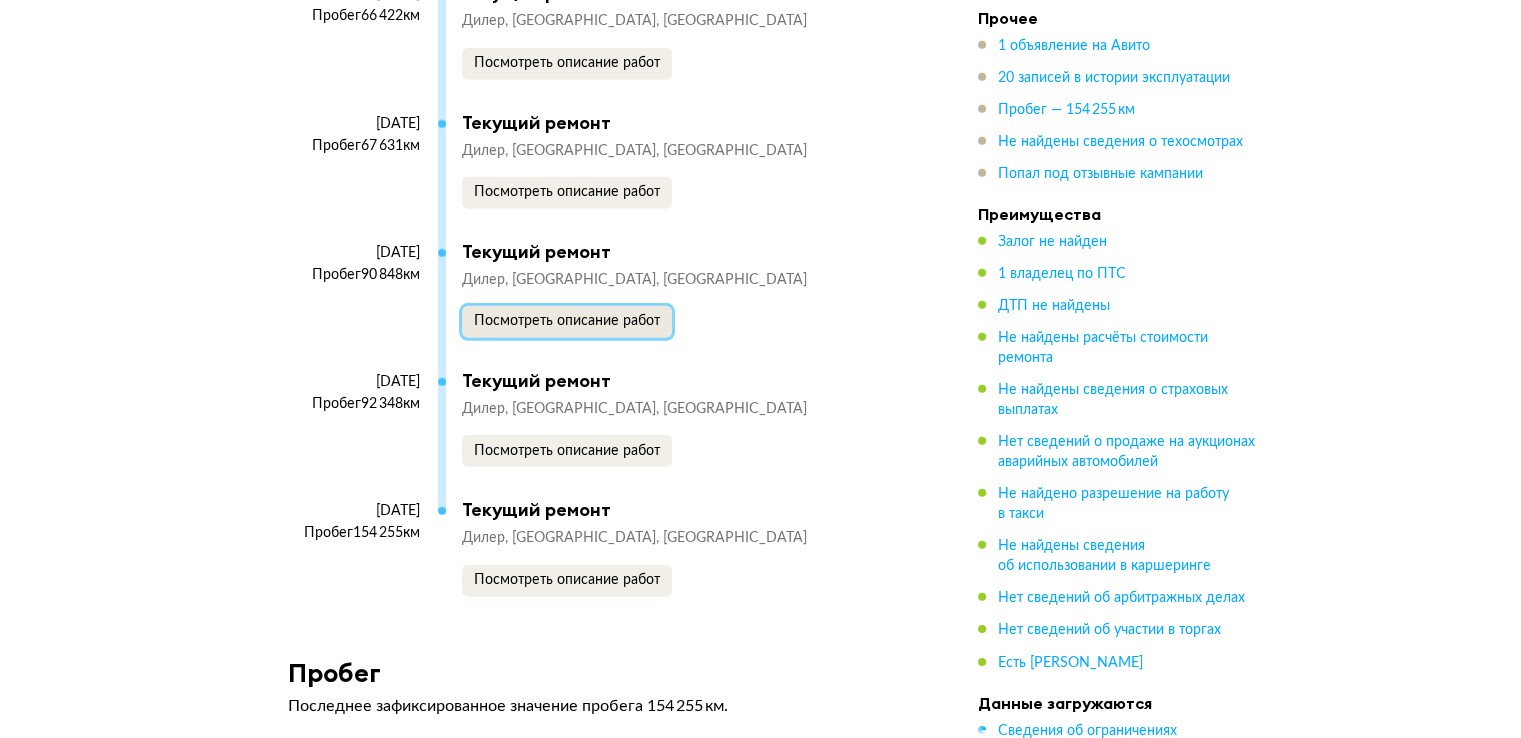 click on "Посмотреть описание работ" at bounding box center (567, 321) 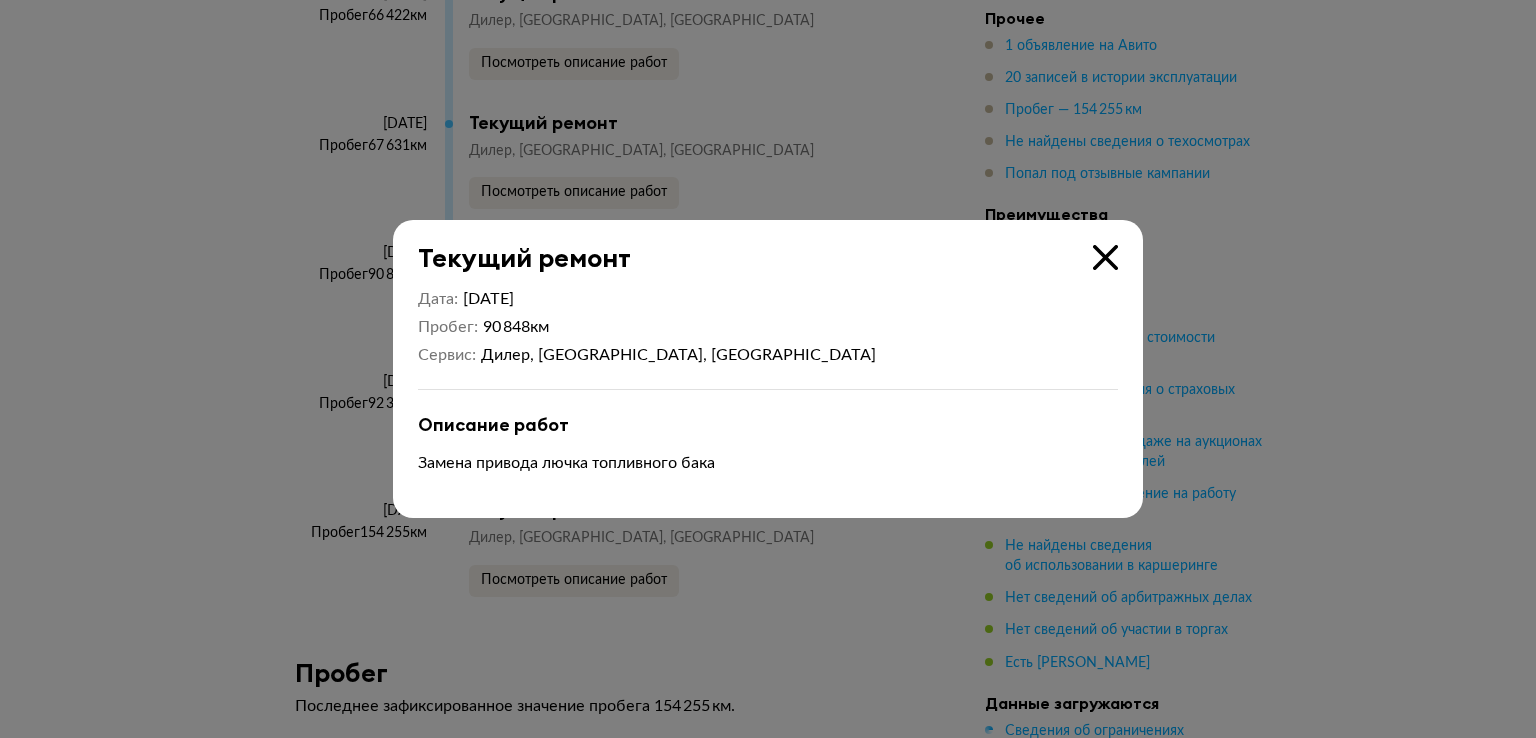 click at bounding box center [768, 369] 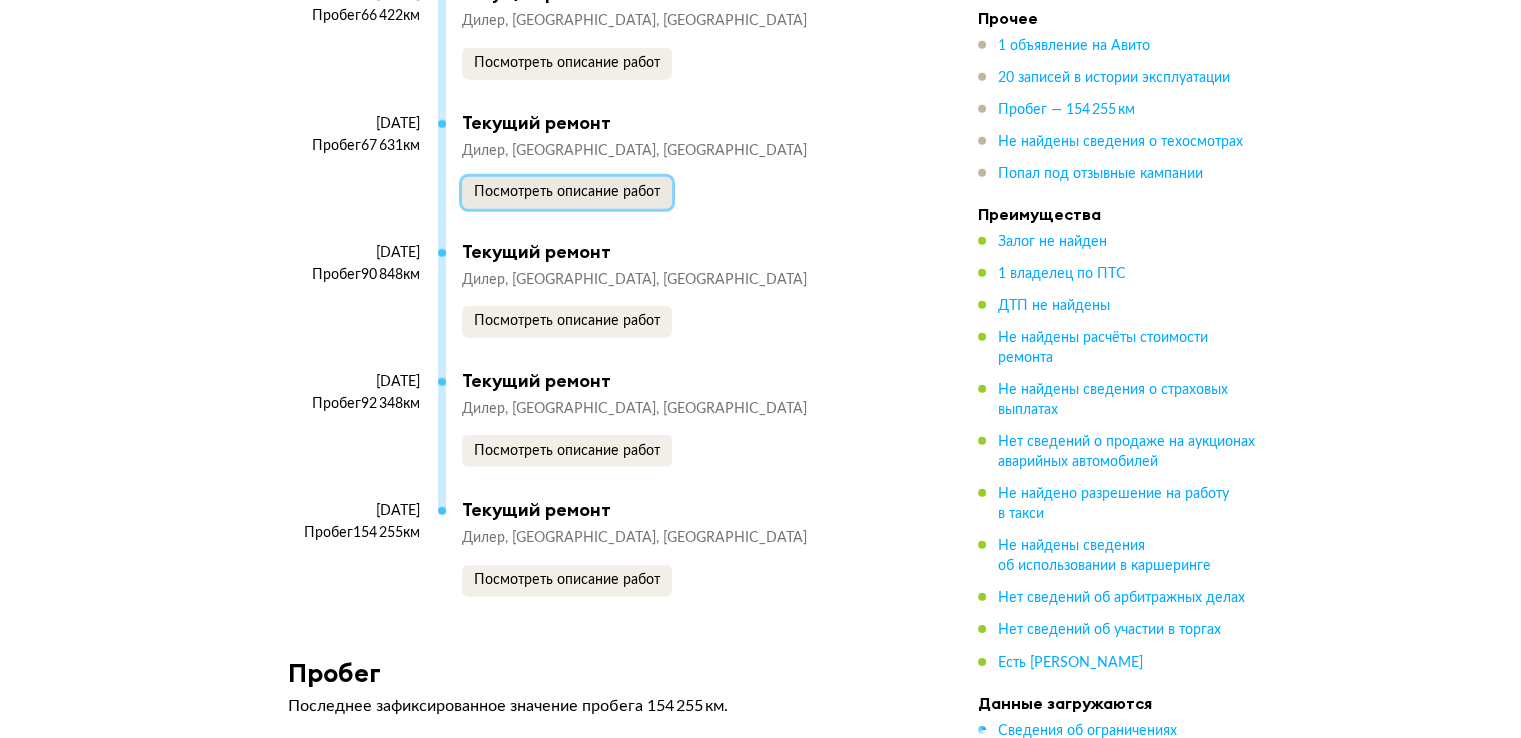 click on "Посмотреть описание работ" at bounding box center [567, 192] 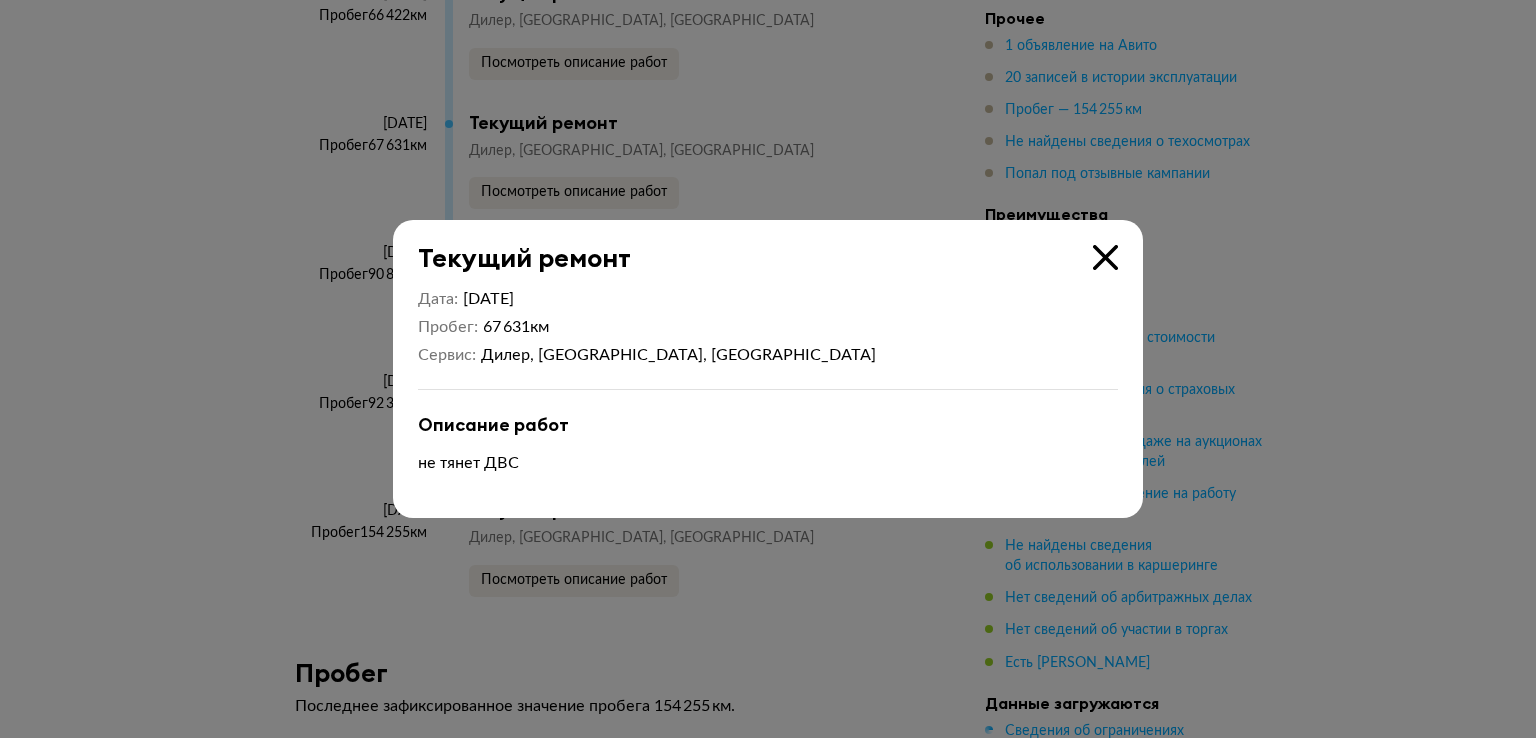 click at bounding box center [768, 369] 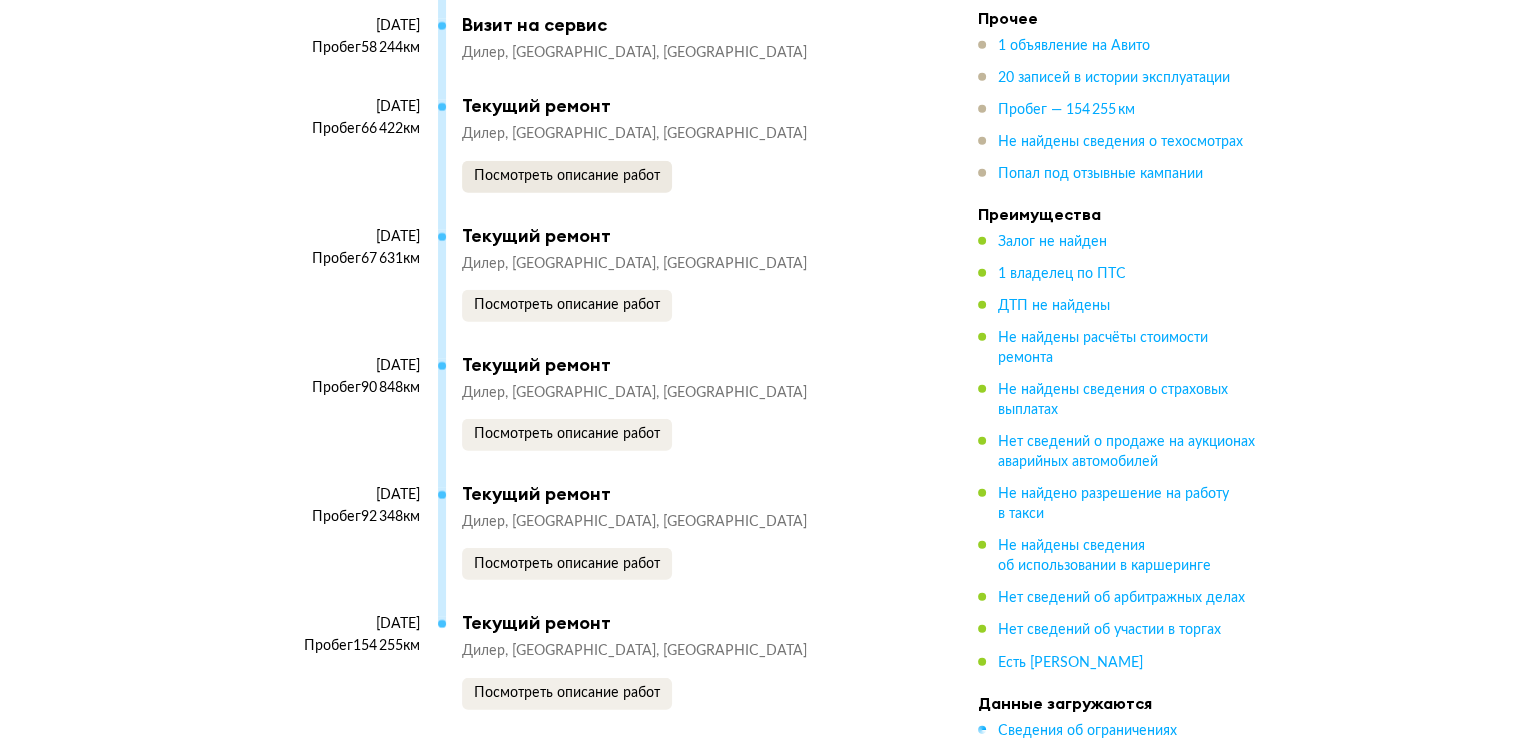 scroll, scrollTop: 5836, scrollLeft: 0, axis: vertical 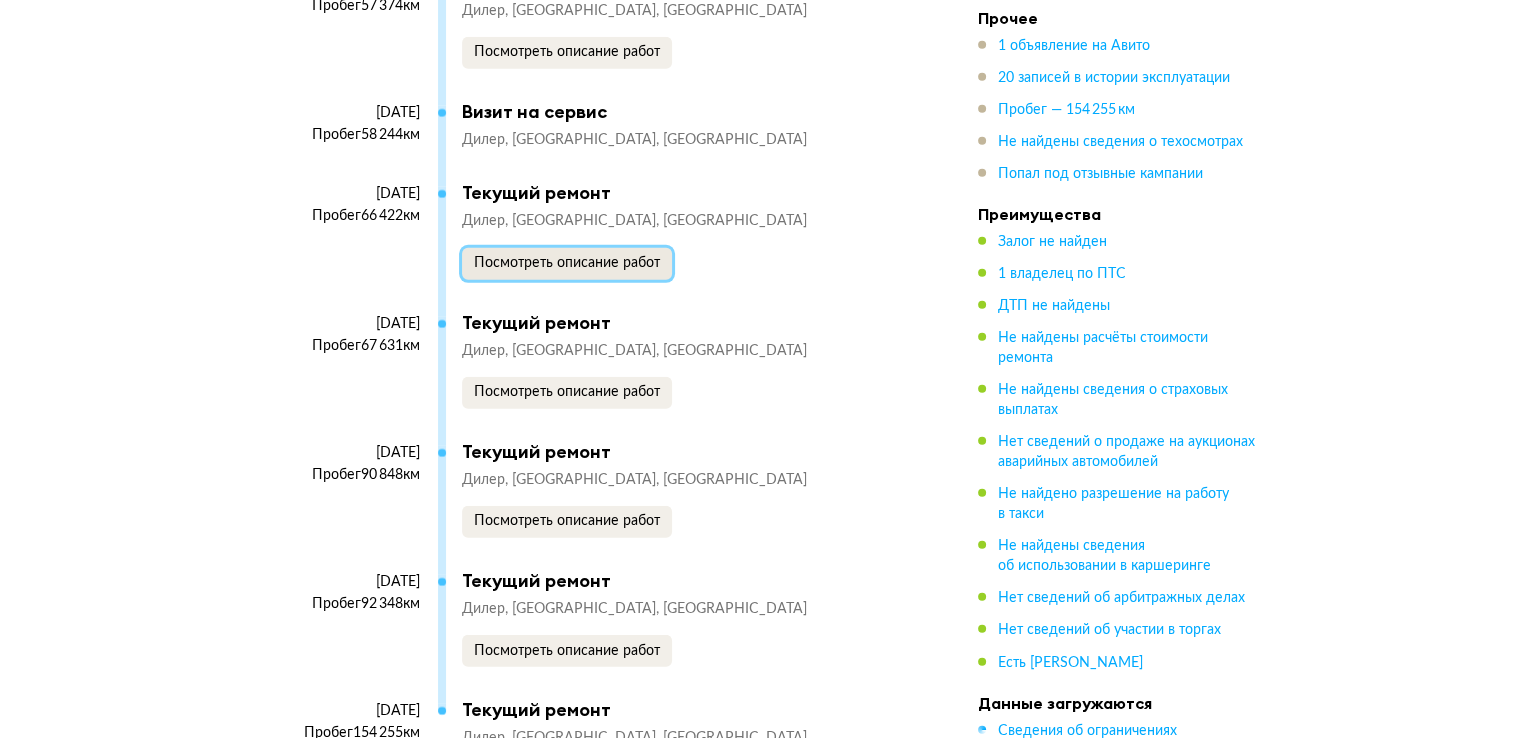 click on "Посмотреть описание работ" at bounding box center (567, 263) 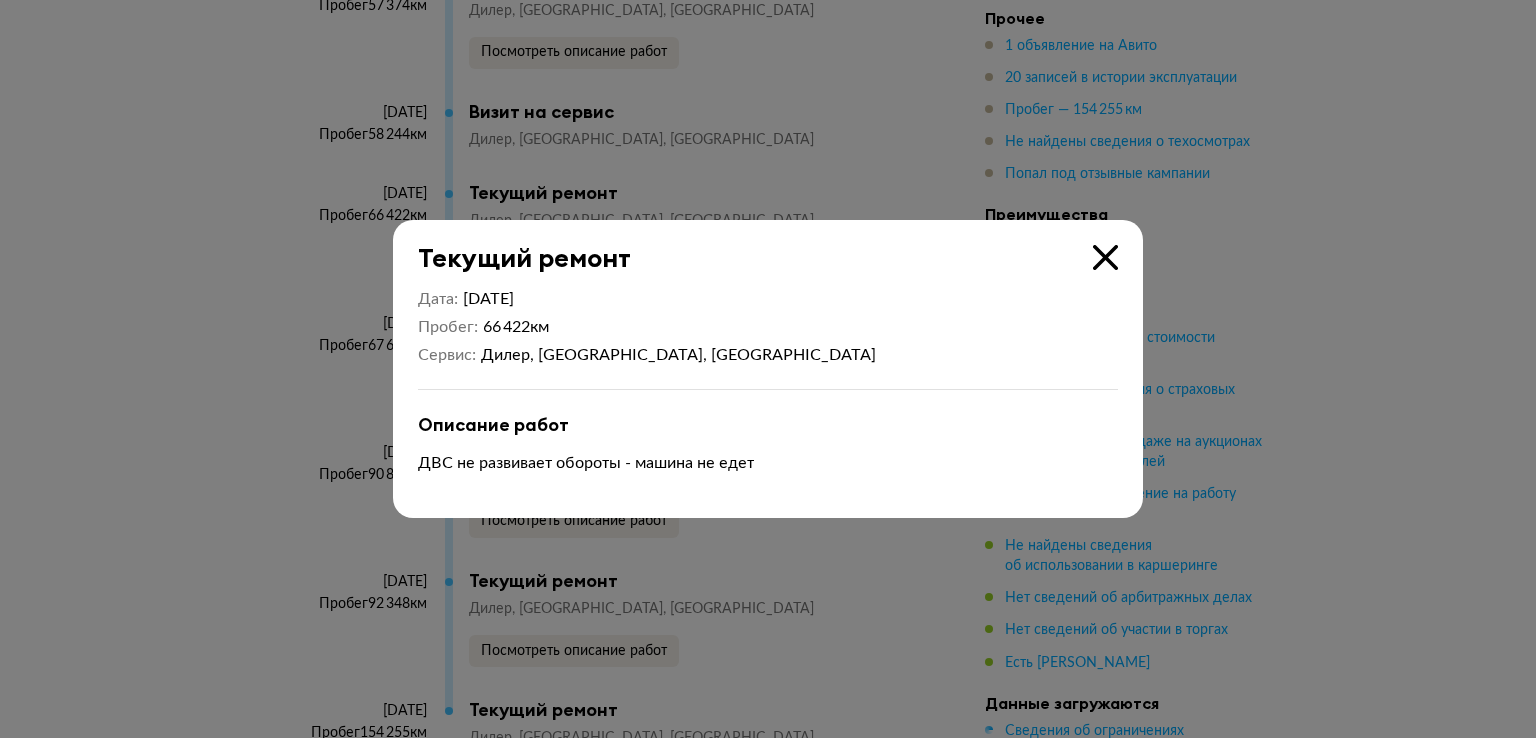 click at bounding box center [768, 369] 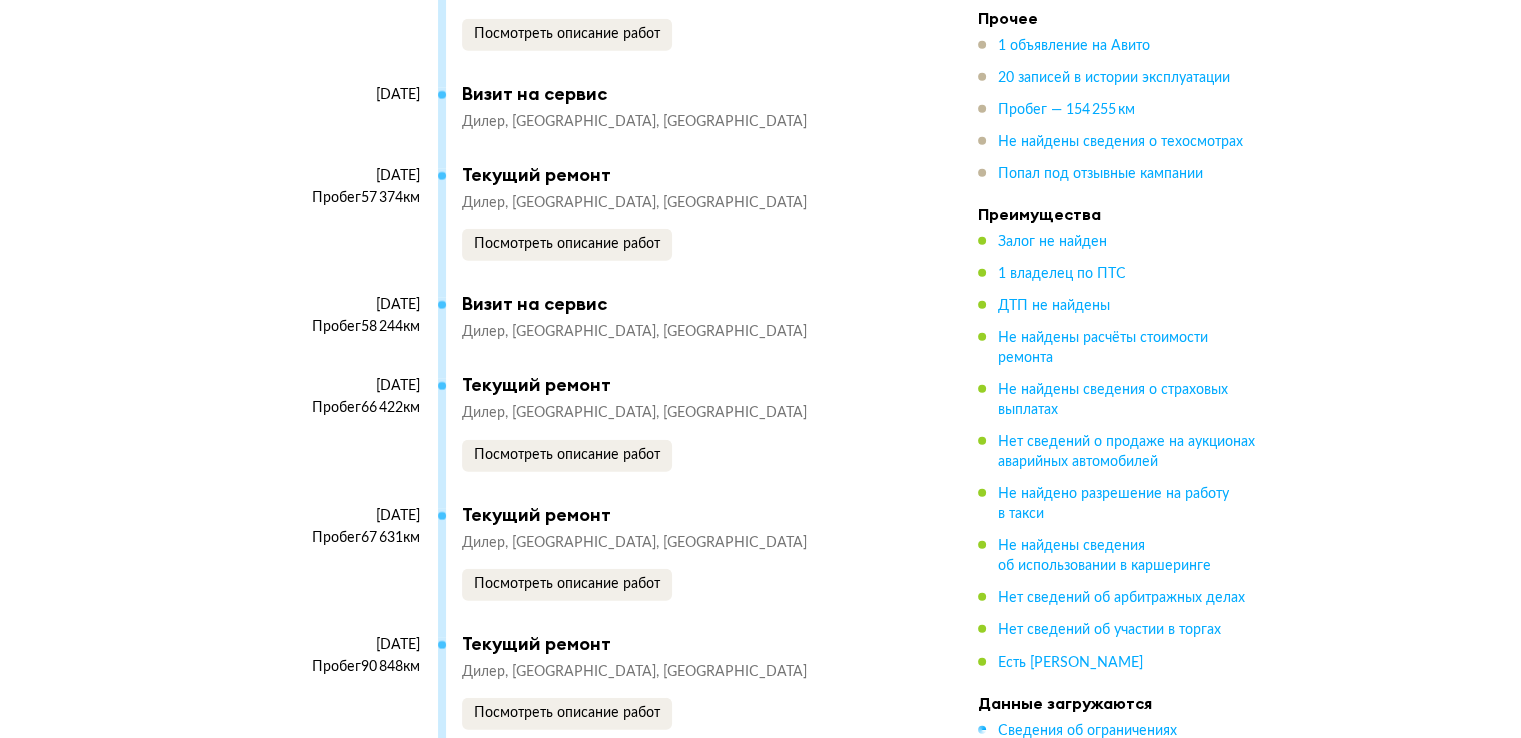 scroll, scrollTop: 5636, scrollLeft: 0, axis: vertical 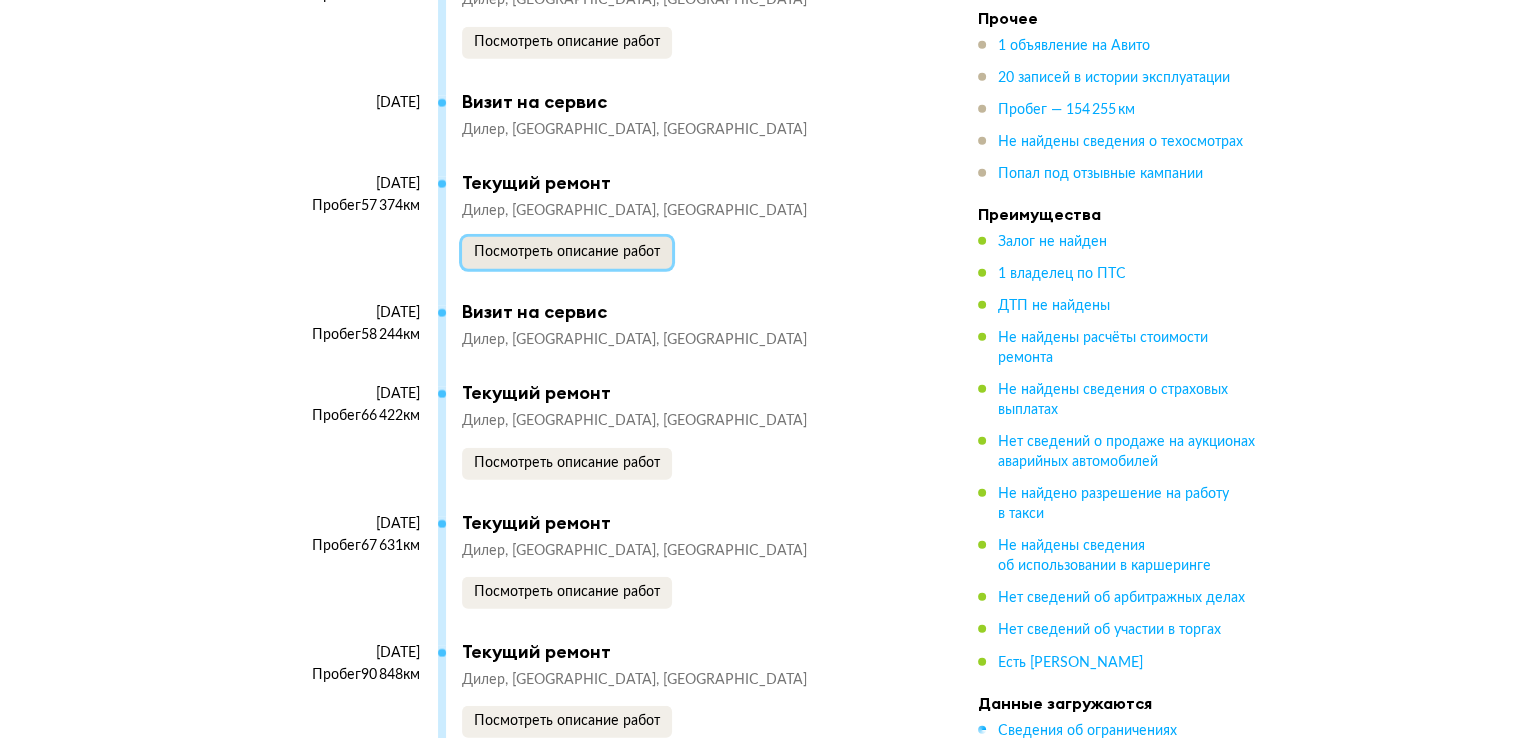 click on "Посмотреть описание работ" at bounding box center (567, 252) 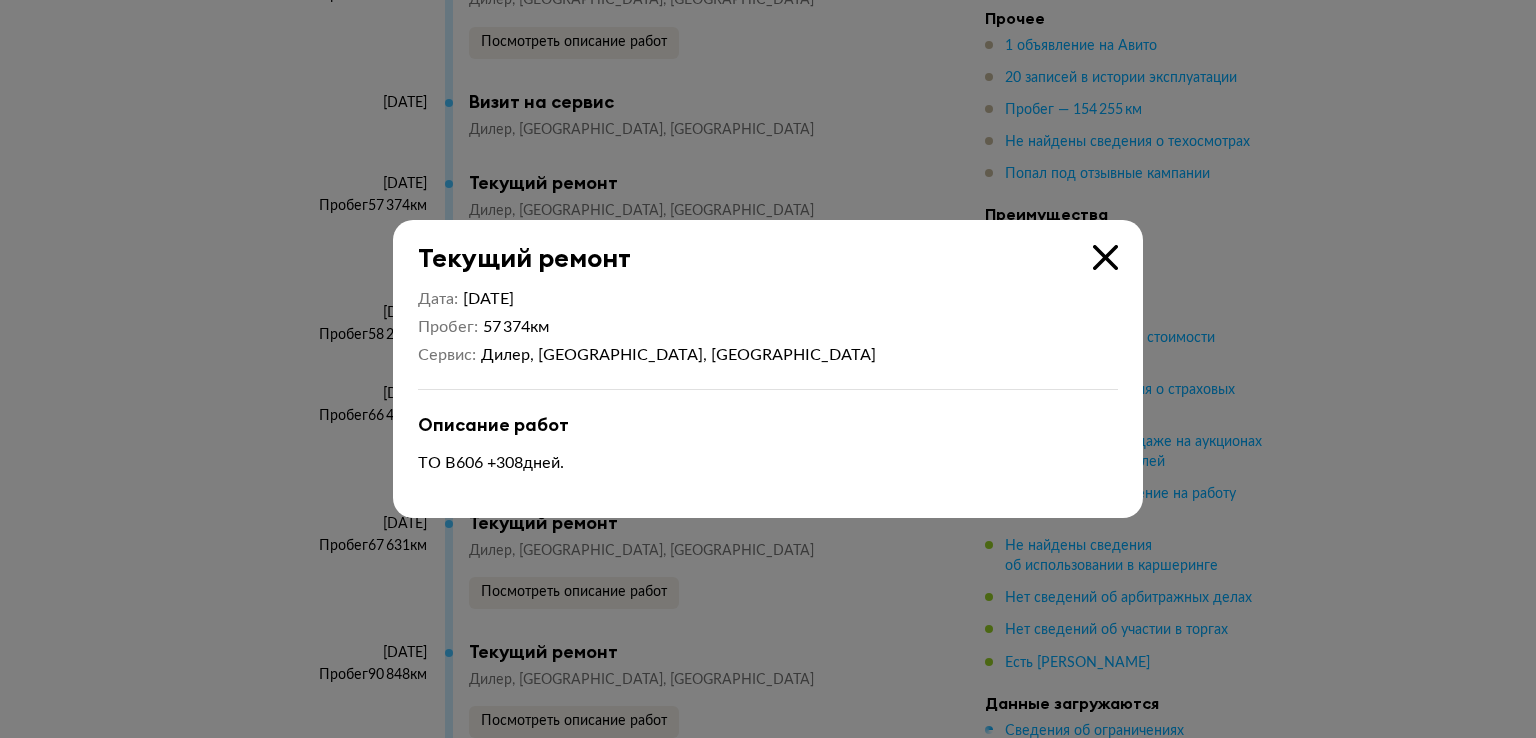 click at bounding box center [768, 369] 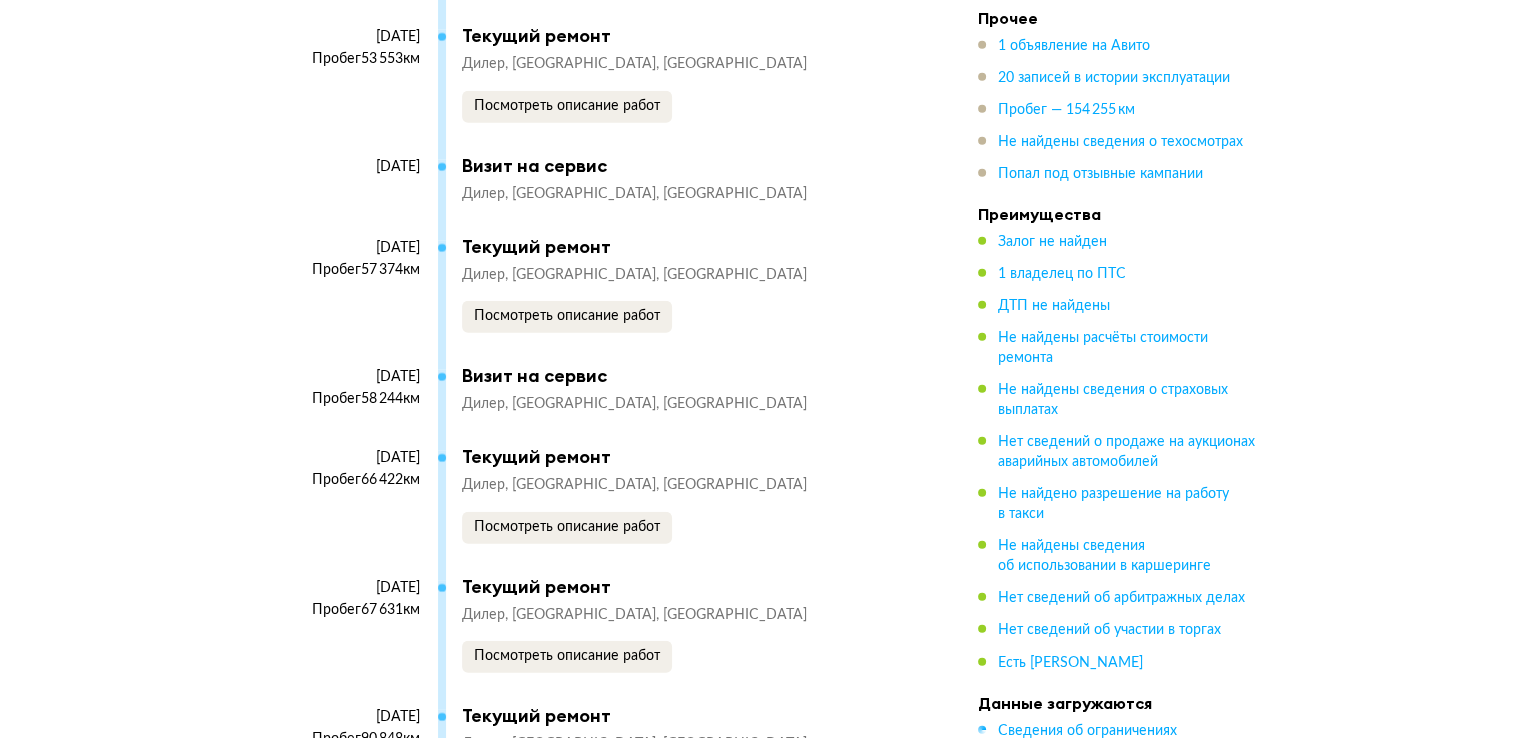 scroll, scrollTop: 5536, scrollLeft: 0, axis: vertical 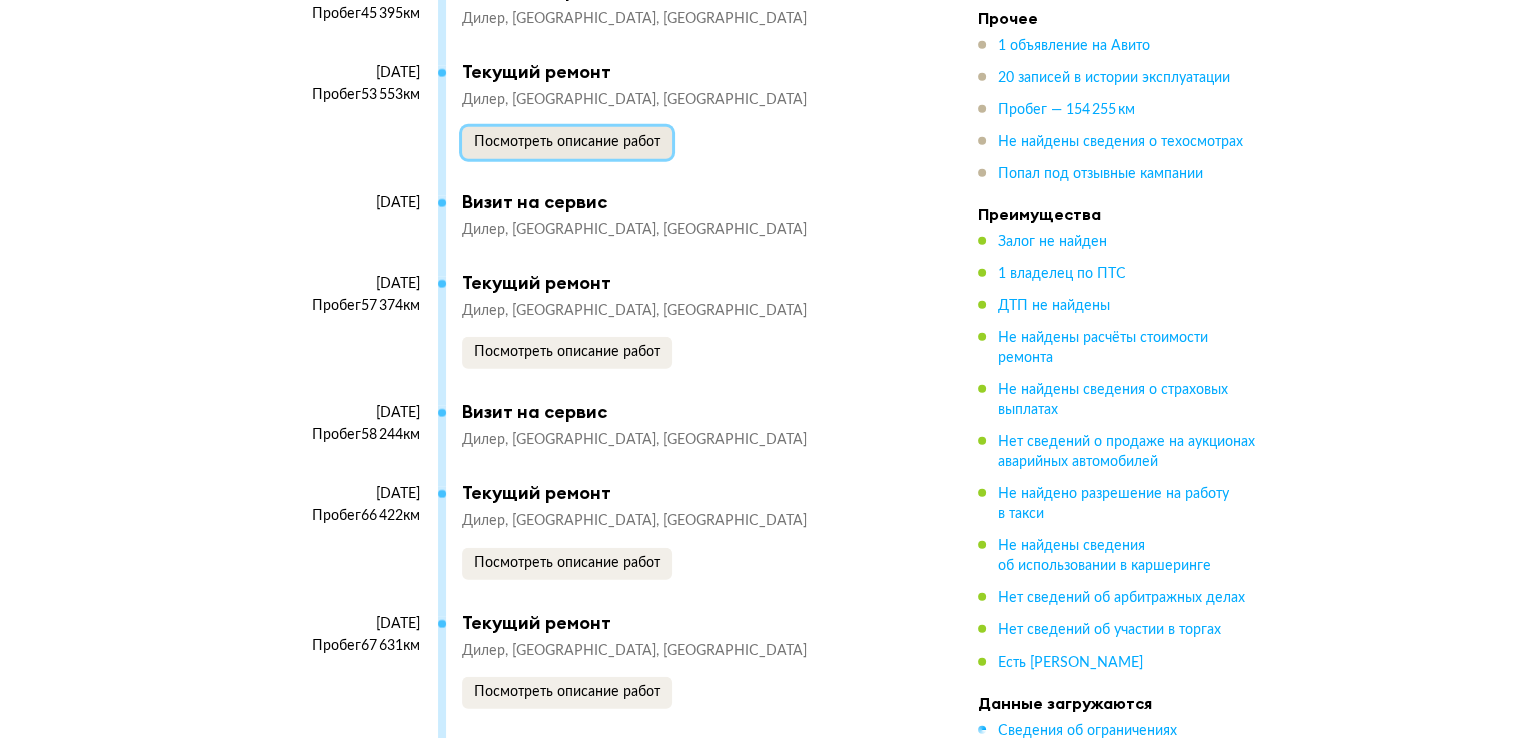 click on "Посмотреть описание работ" at bounding box center (567, 142) 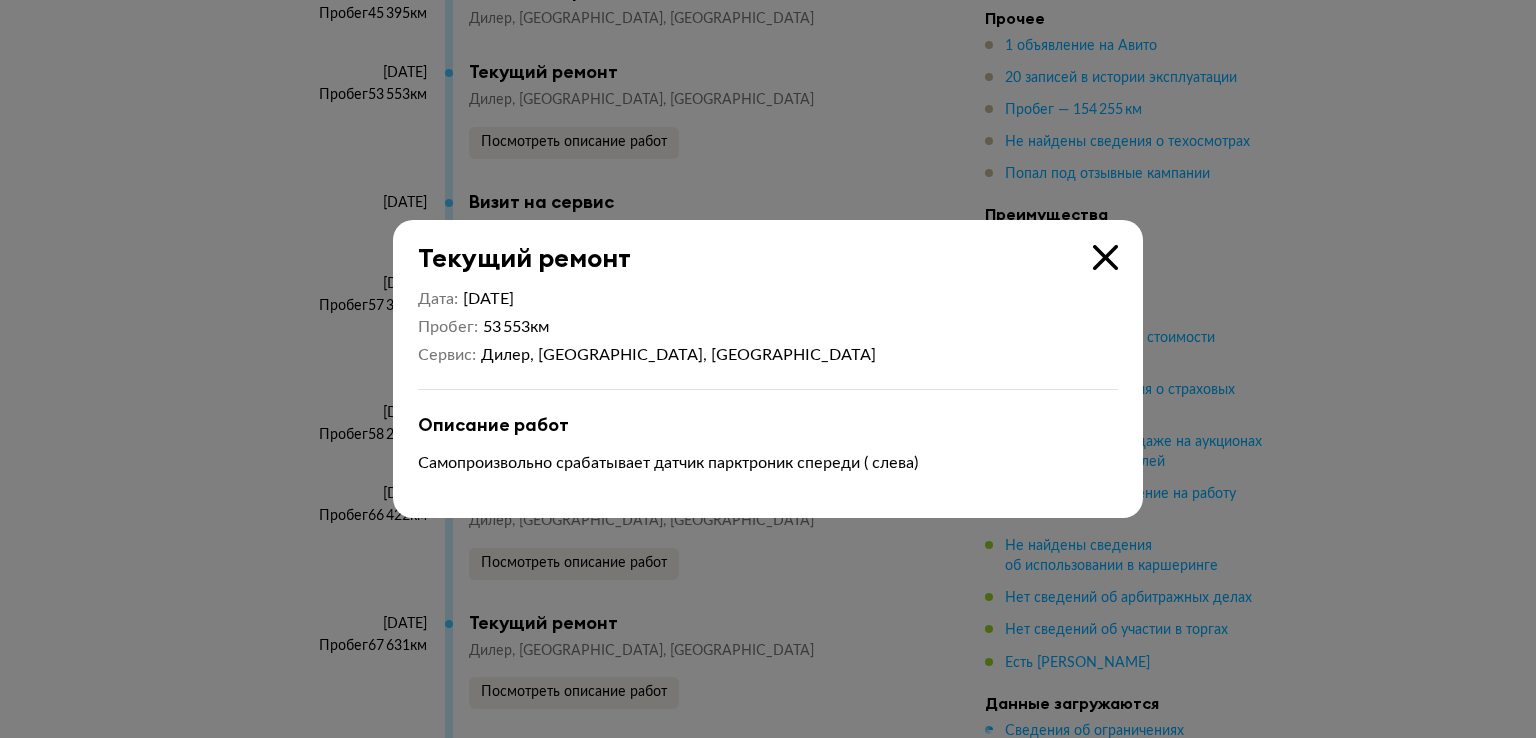click at bounding box center (768, 369) 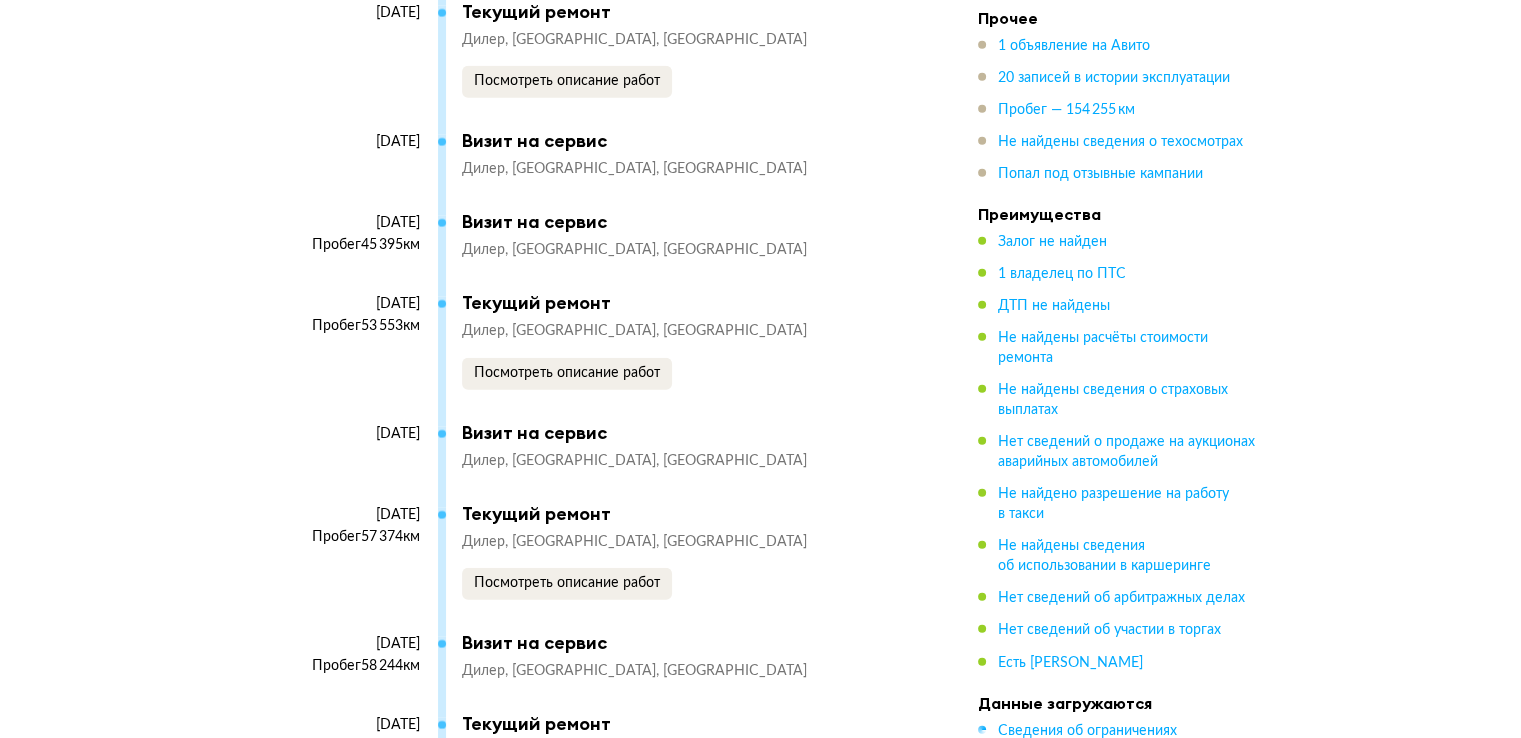 scroll, scrollTop: 5136, scrollLeft: 0, axis: vertical 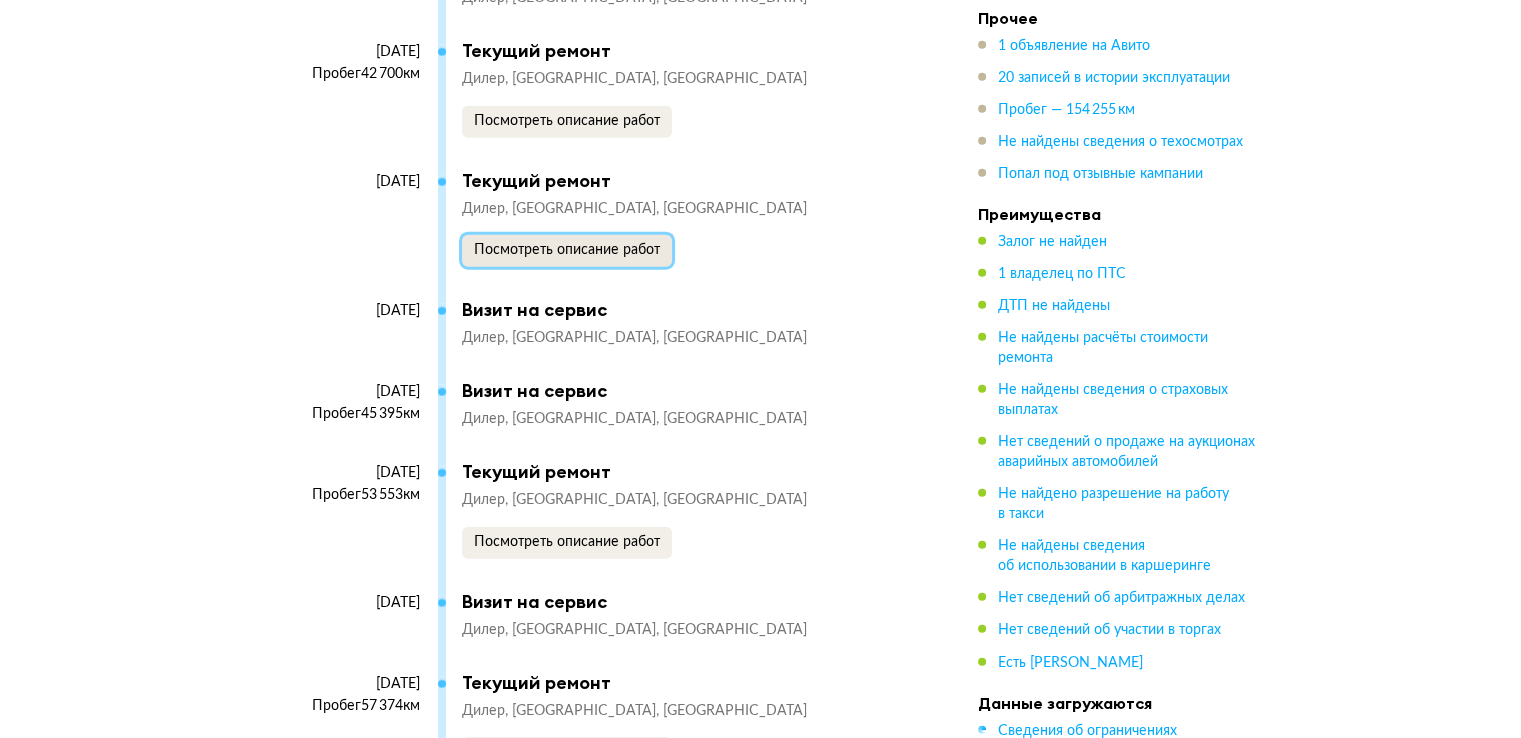 click on "Посмотреть описание работ" at bounding box center (567, 250) 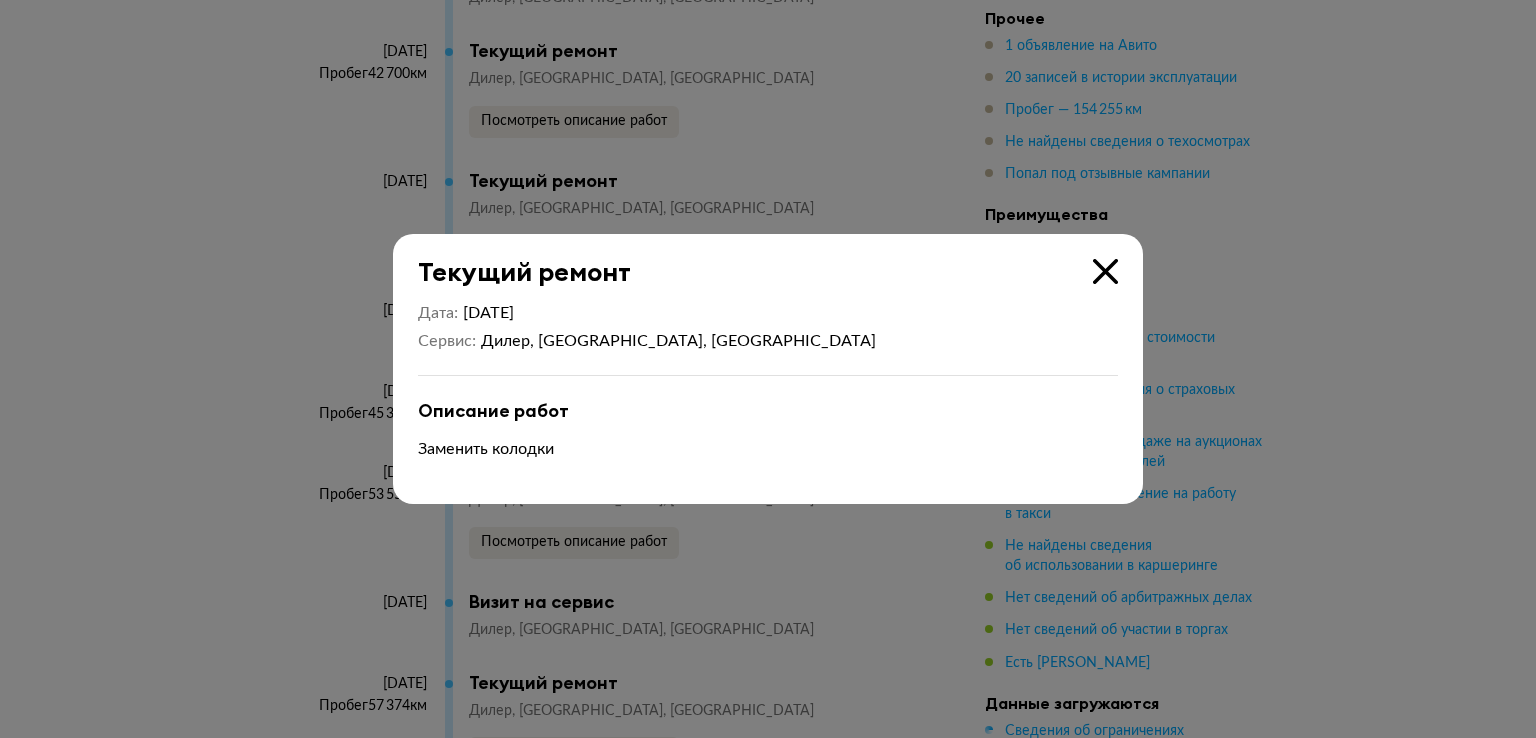 click at bounding box center [768, 369] 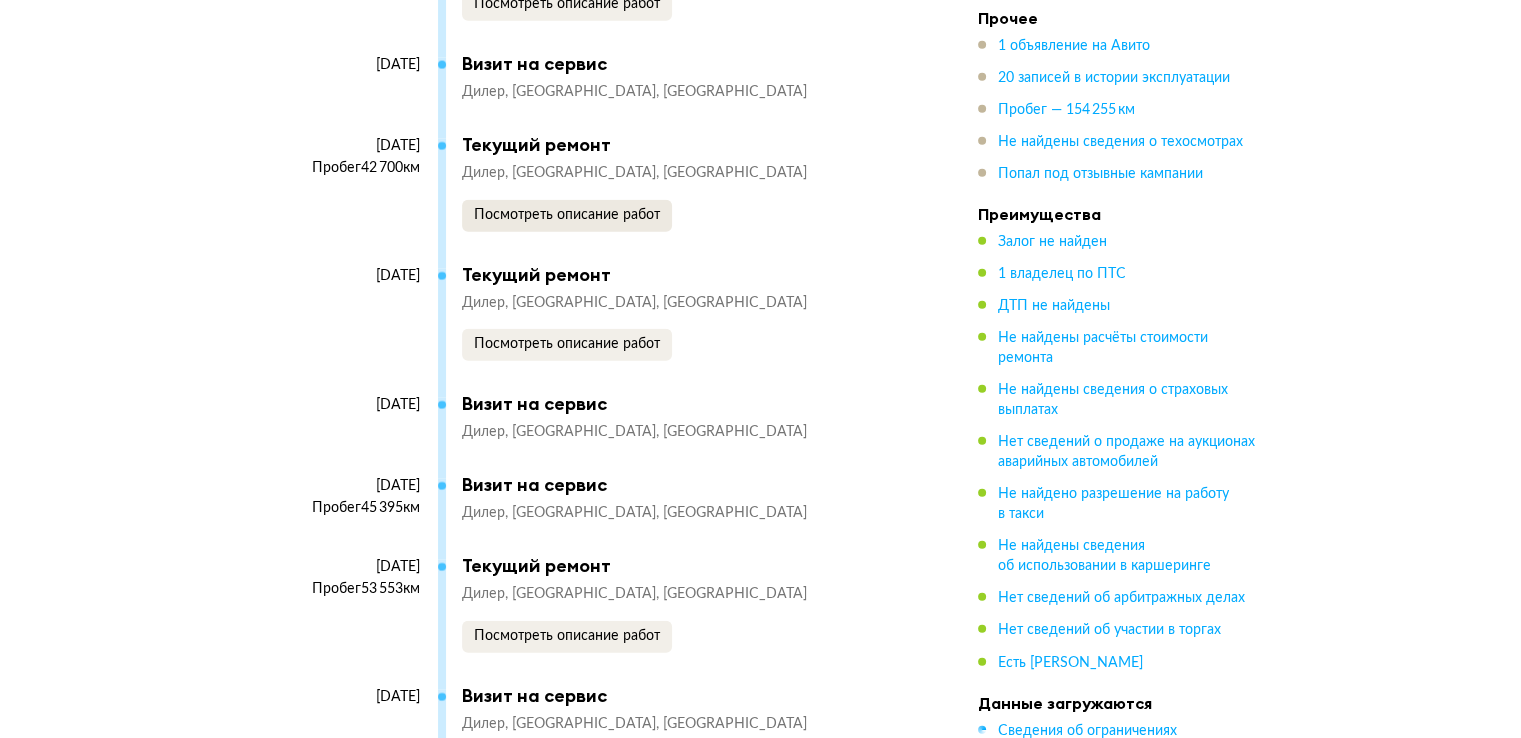 scroll, scrollTop: 4936, scrollLeft: 0, axis: vertical 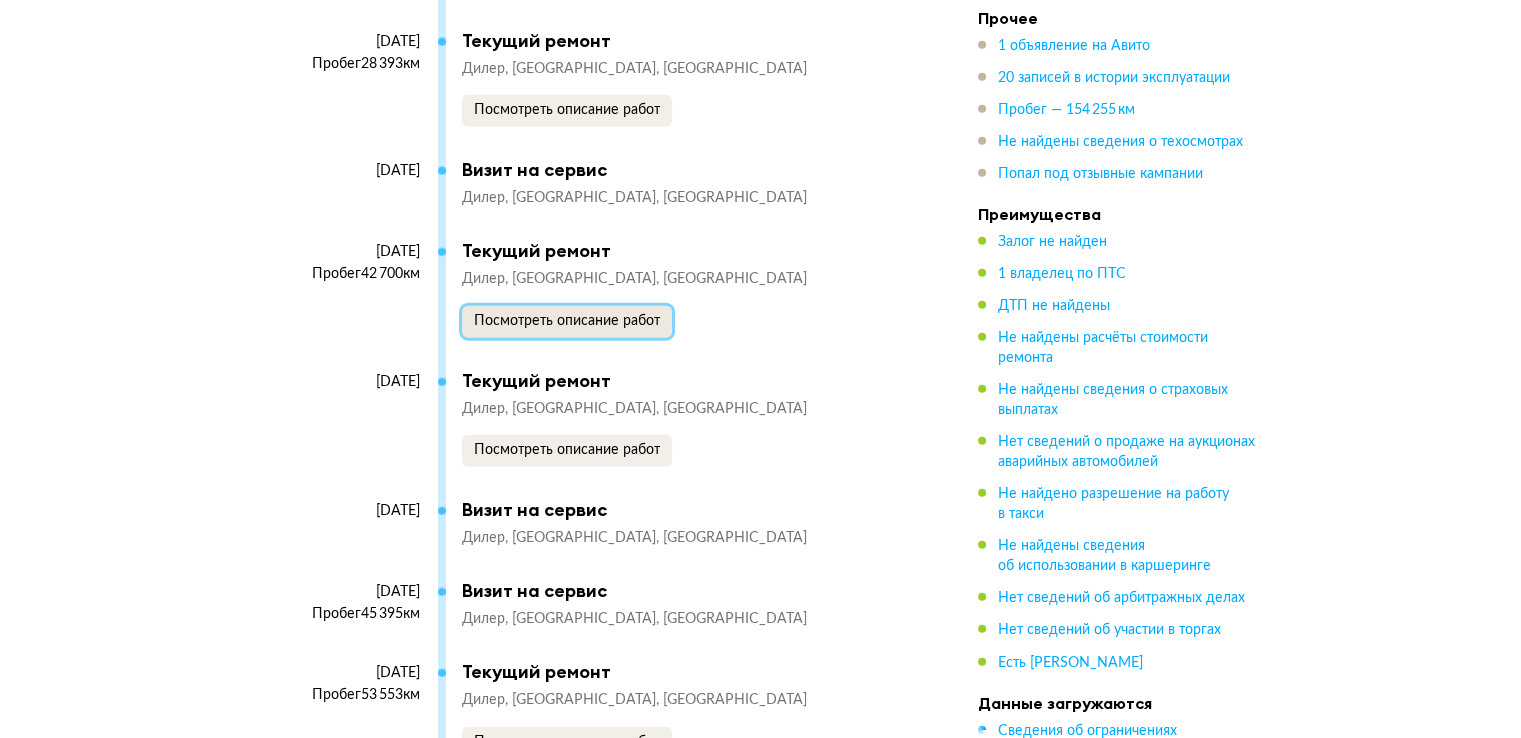 click on "Посмотреть описание работ" at bounding box center [567, 321] 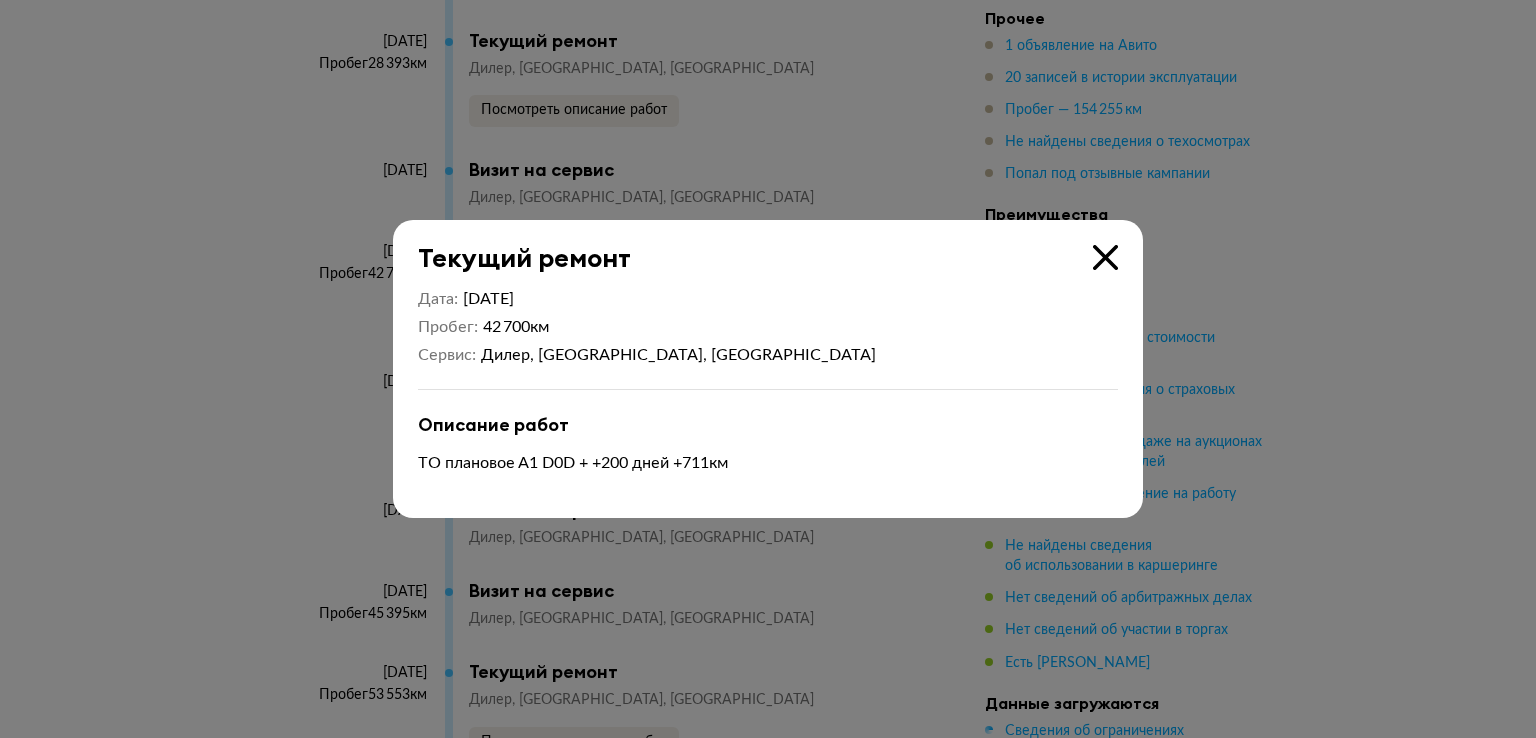 click at bounding box center (768, 369) 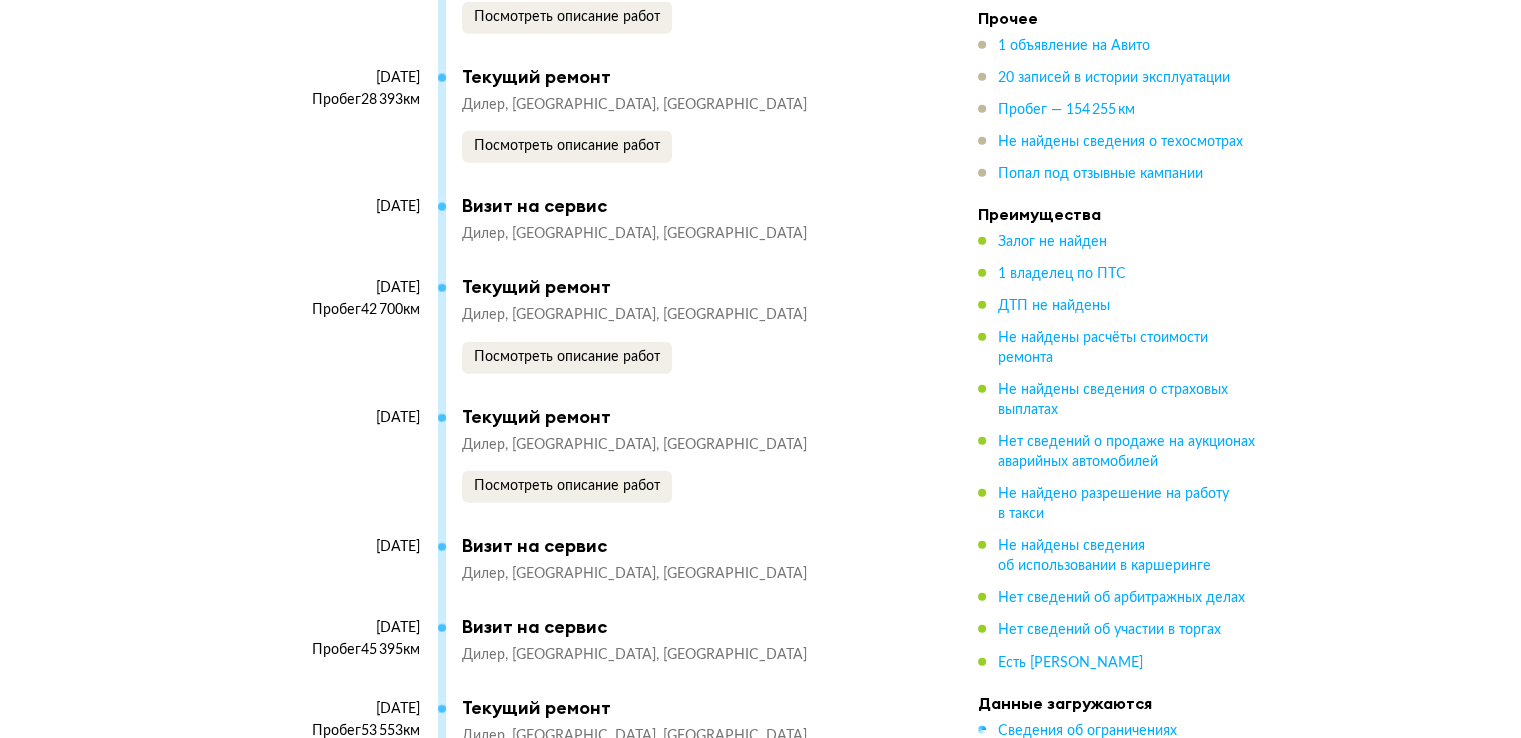 scroll, scrollTop: 4836, scrollLeft: 0, axis: vertical 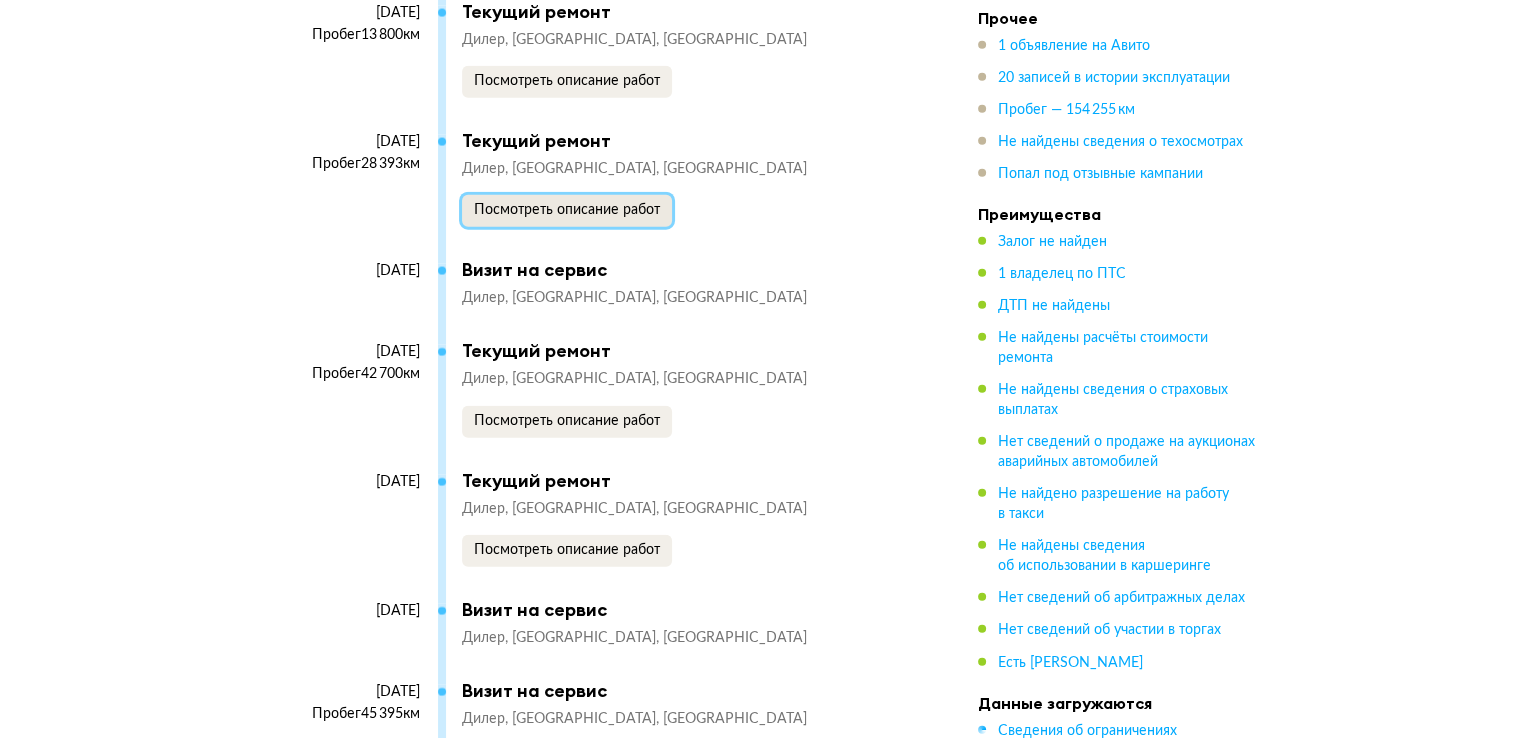 click on "Посмотреть описание работ" at bounding box center [567, 210] 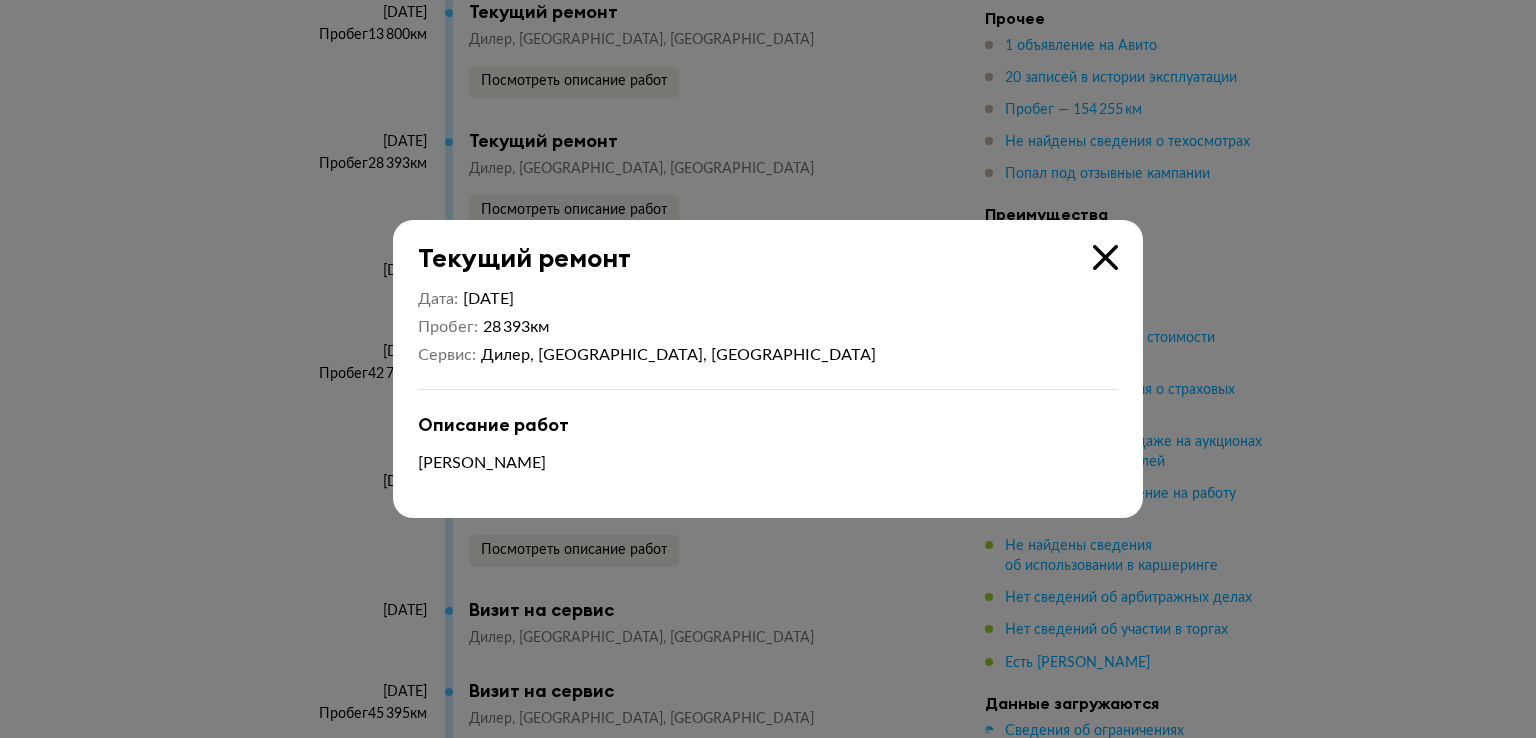 drag, startPoint x: 1194, startPoint y: 96, endPoint x: 1071, endPoint y: 156, distance: 136.85394 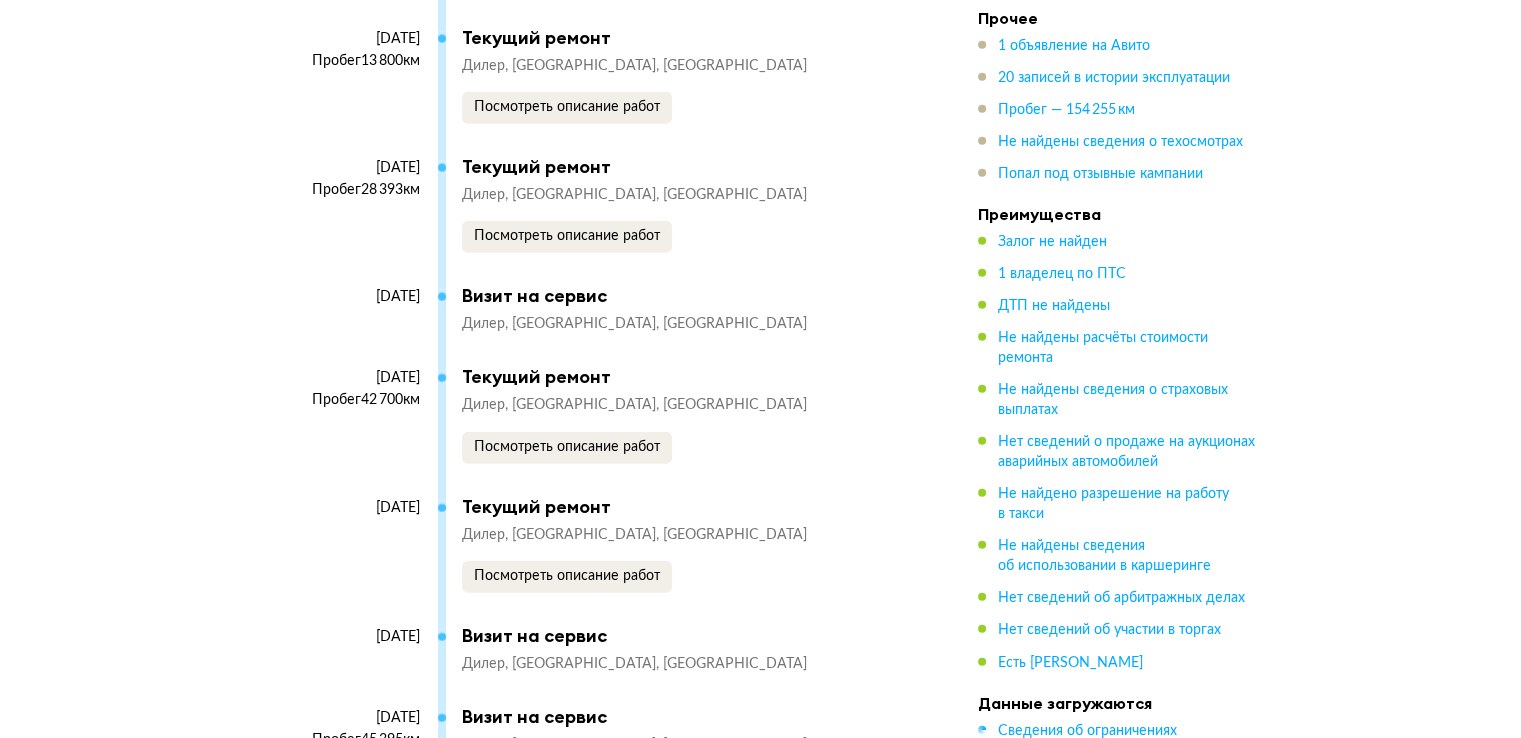 scroll, scrollTop: 4436, scrollLeft: 0, axis: vertical 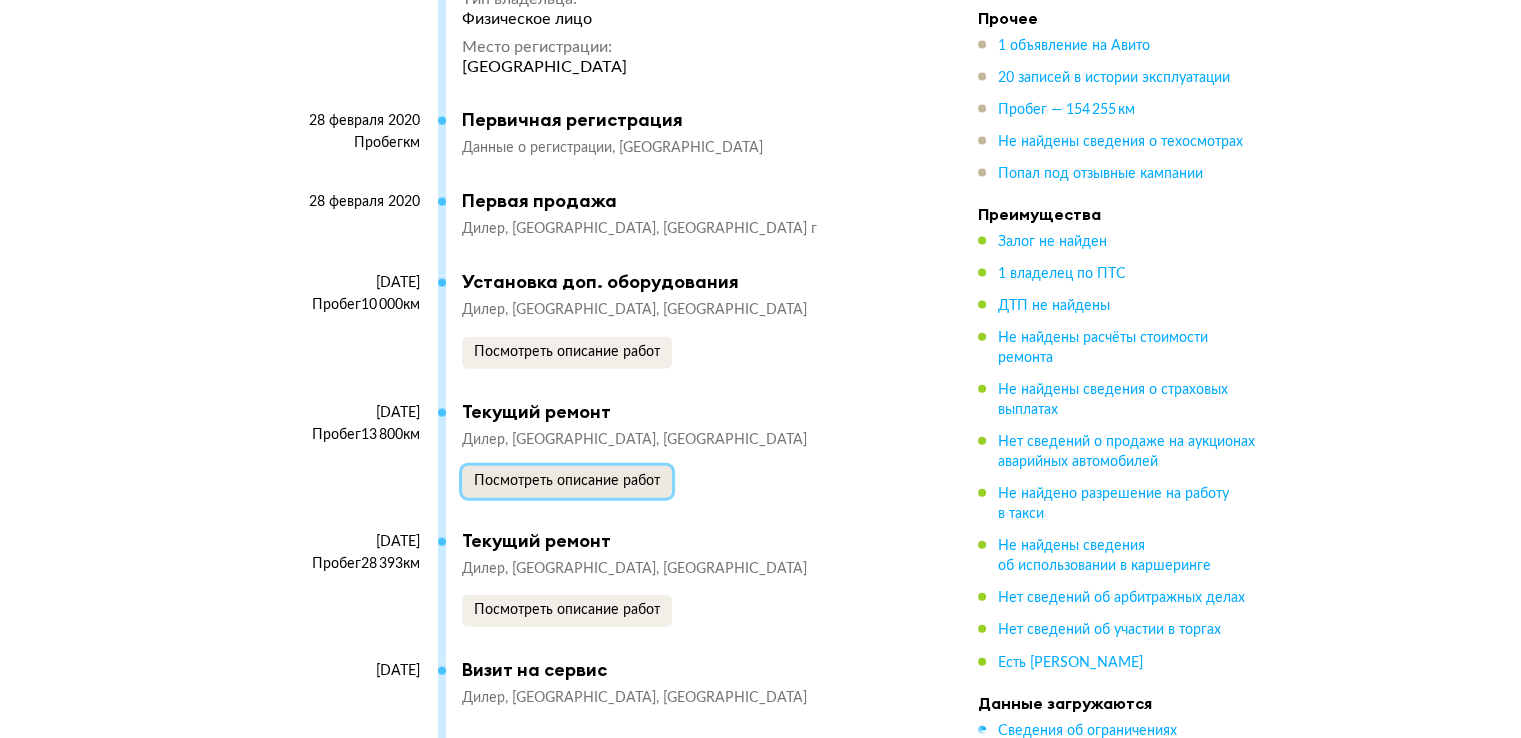 click on "Посмотреть описание работ" at bounding box center [567, 481] 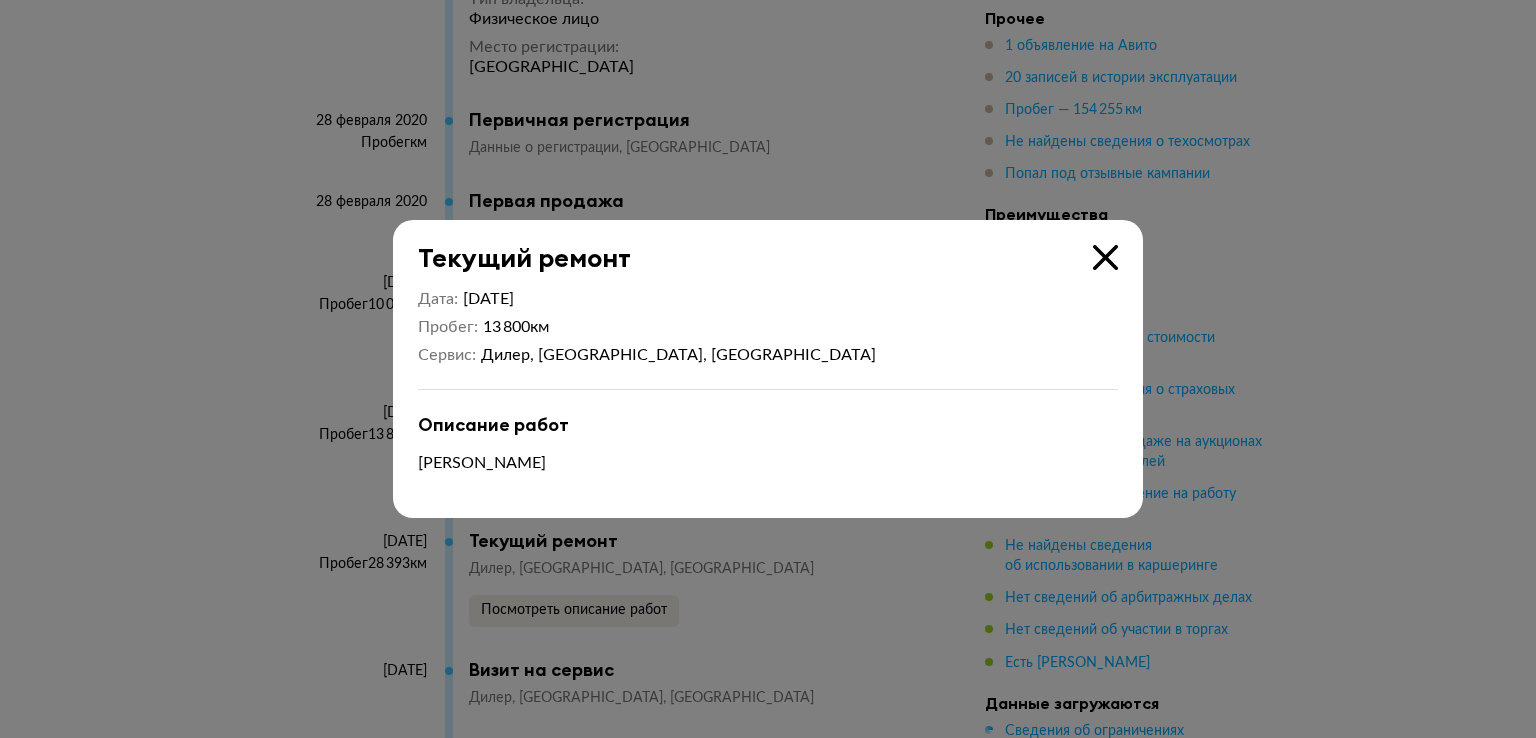 click at bounding box center [768, 369] 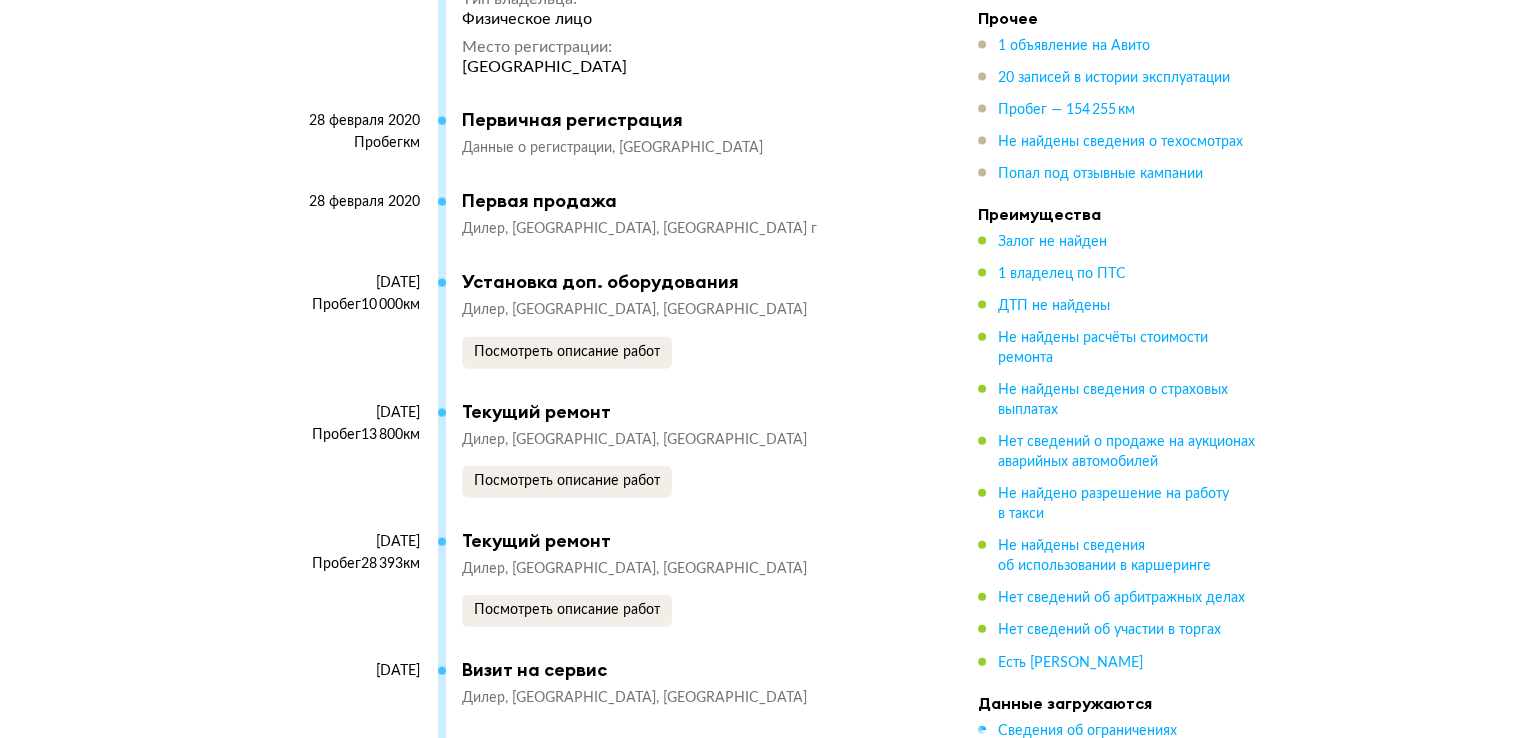 click on "[DATE] Пробег  10 000  км Установка доп. оборудования Дилер [GEOGRAPHIC_DATA], Сочи Посмотреть описание работ" at bounding box center (593, 335) 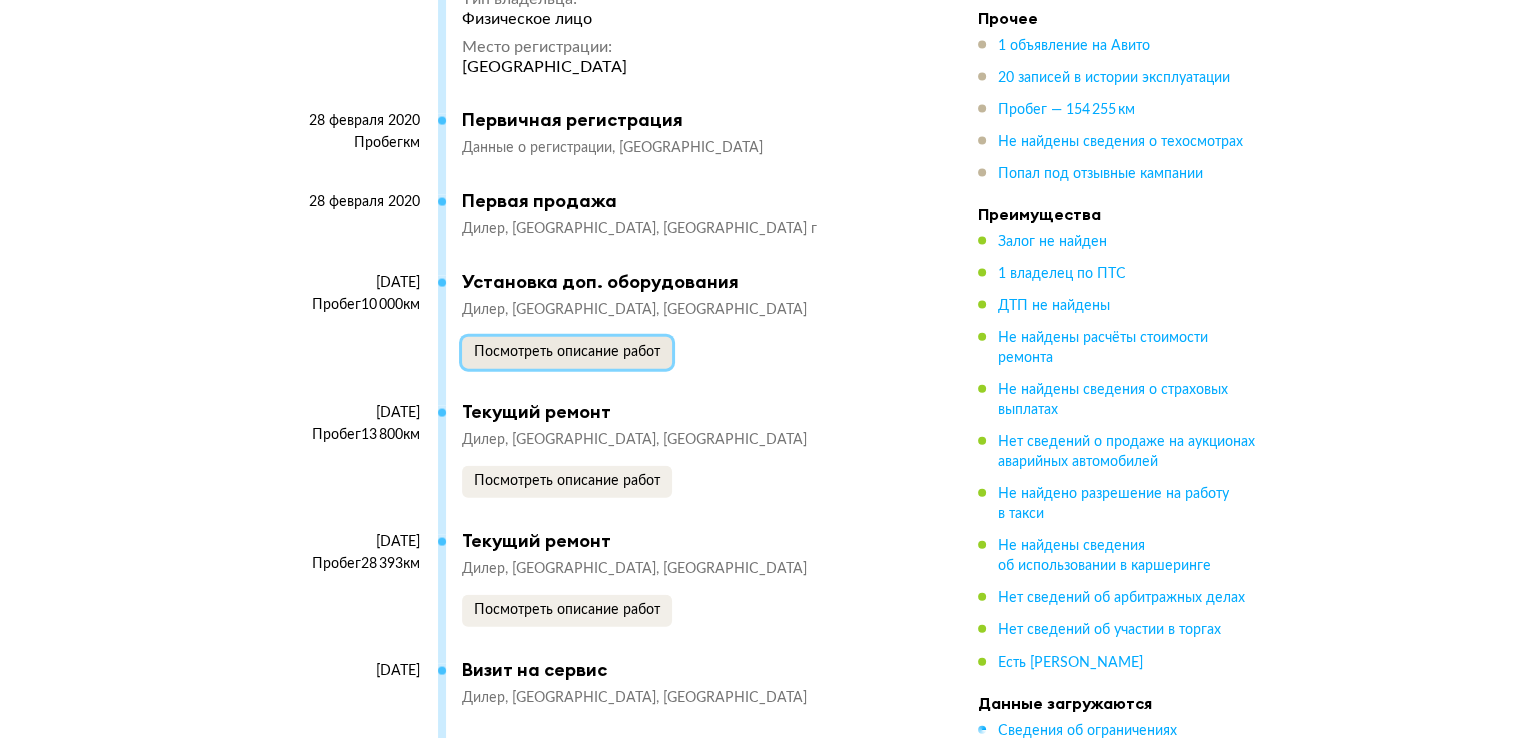 click on "Посмотреть описание работ" at bounding box center [567, 352] 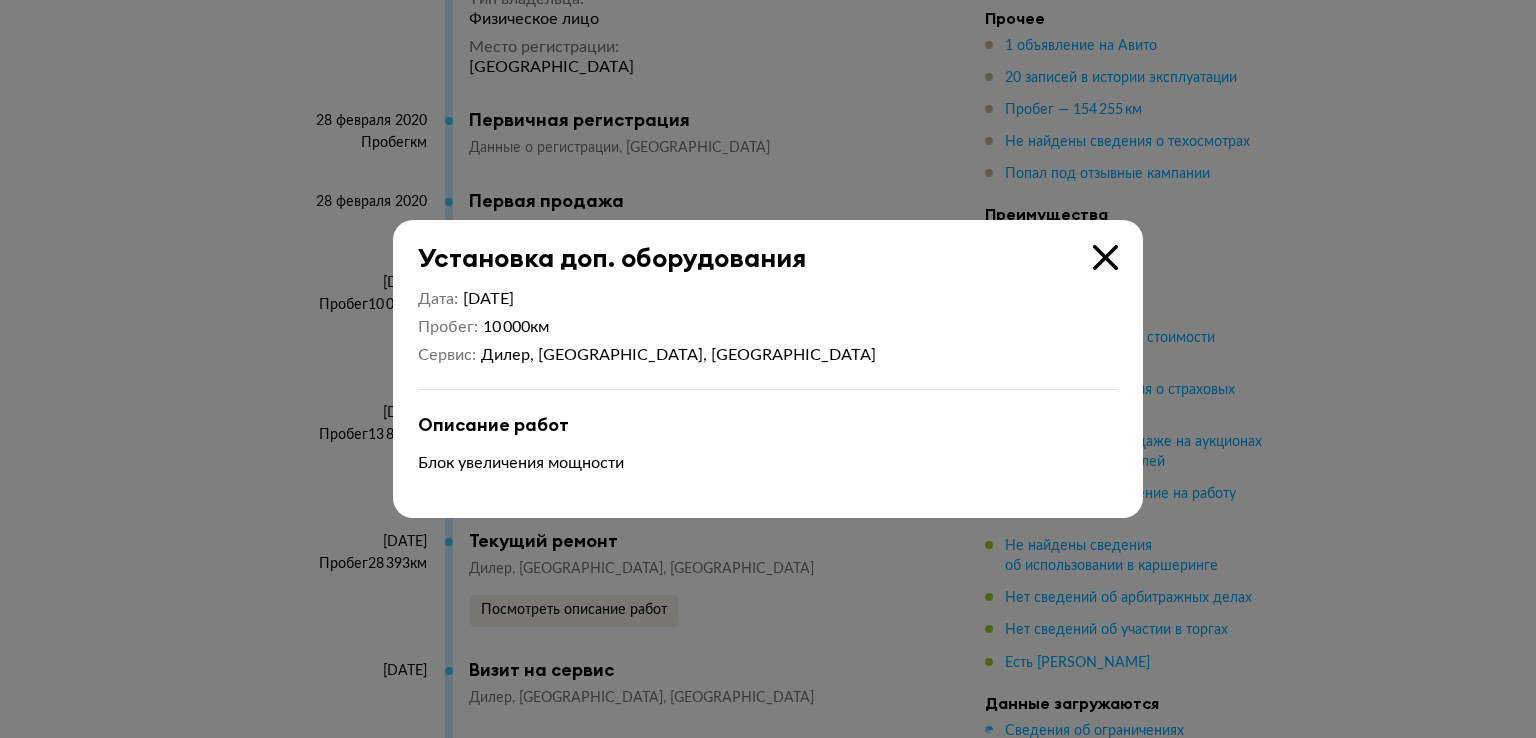 click at bounding box center (768, 369) 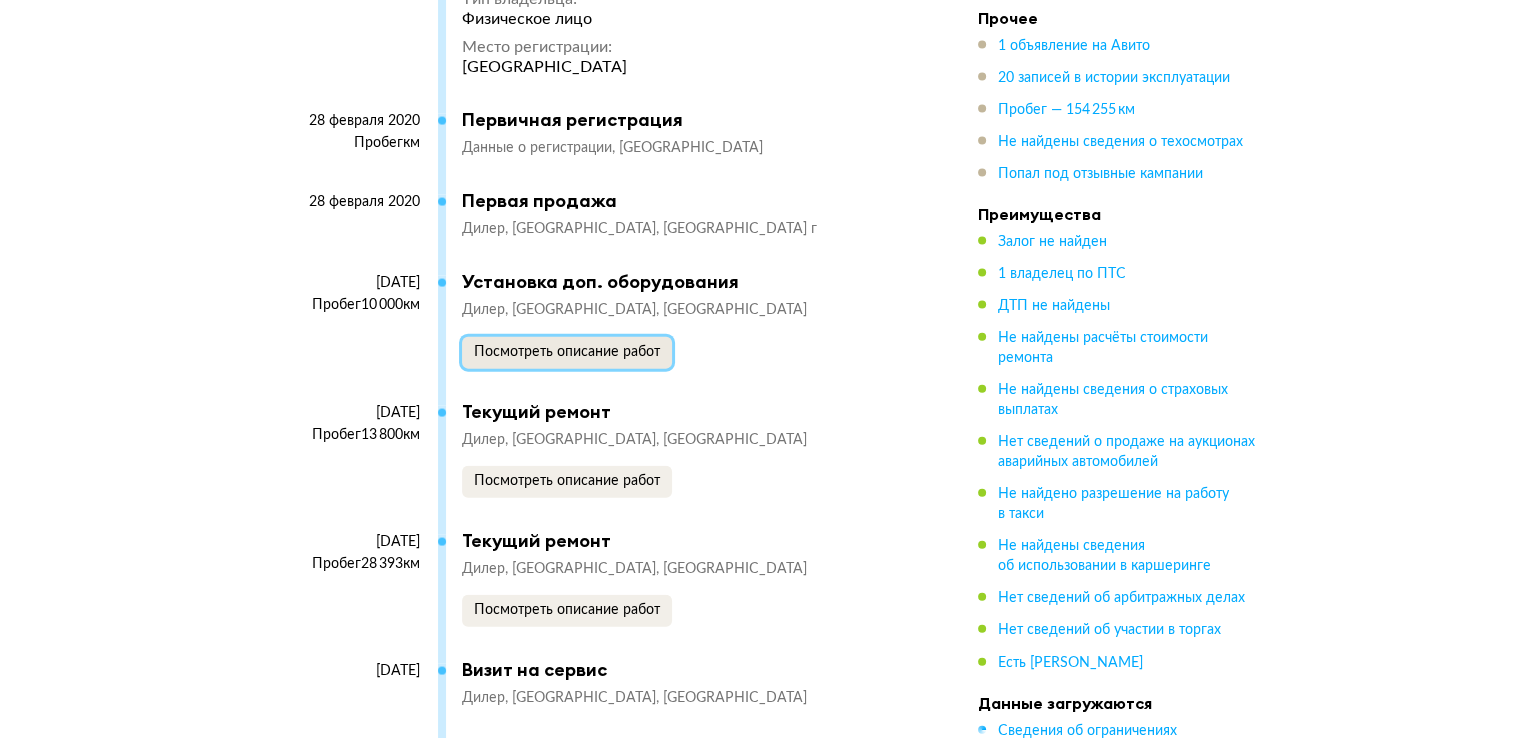 click on "Посмотреть описание работ" at bounding box center [567, 352] 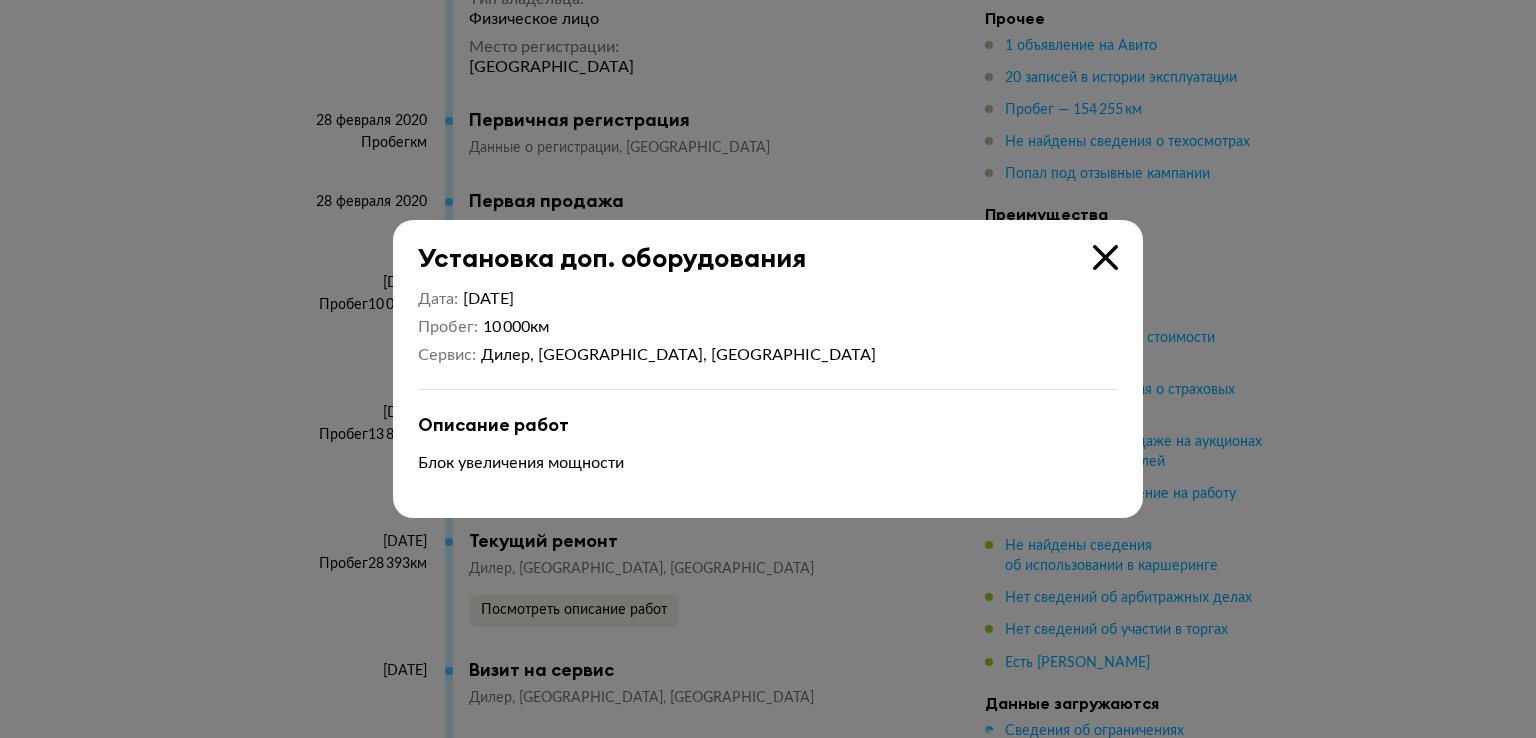 click on "Установка доп. оборудования" at bounding box center (755, 246) 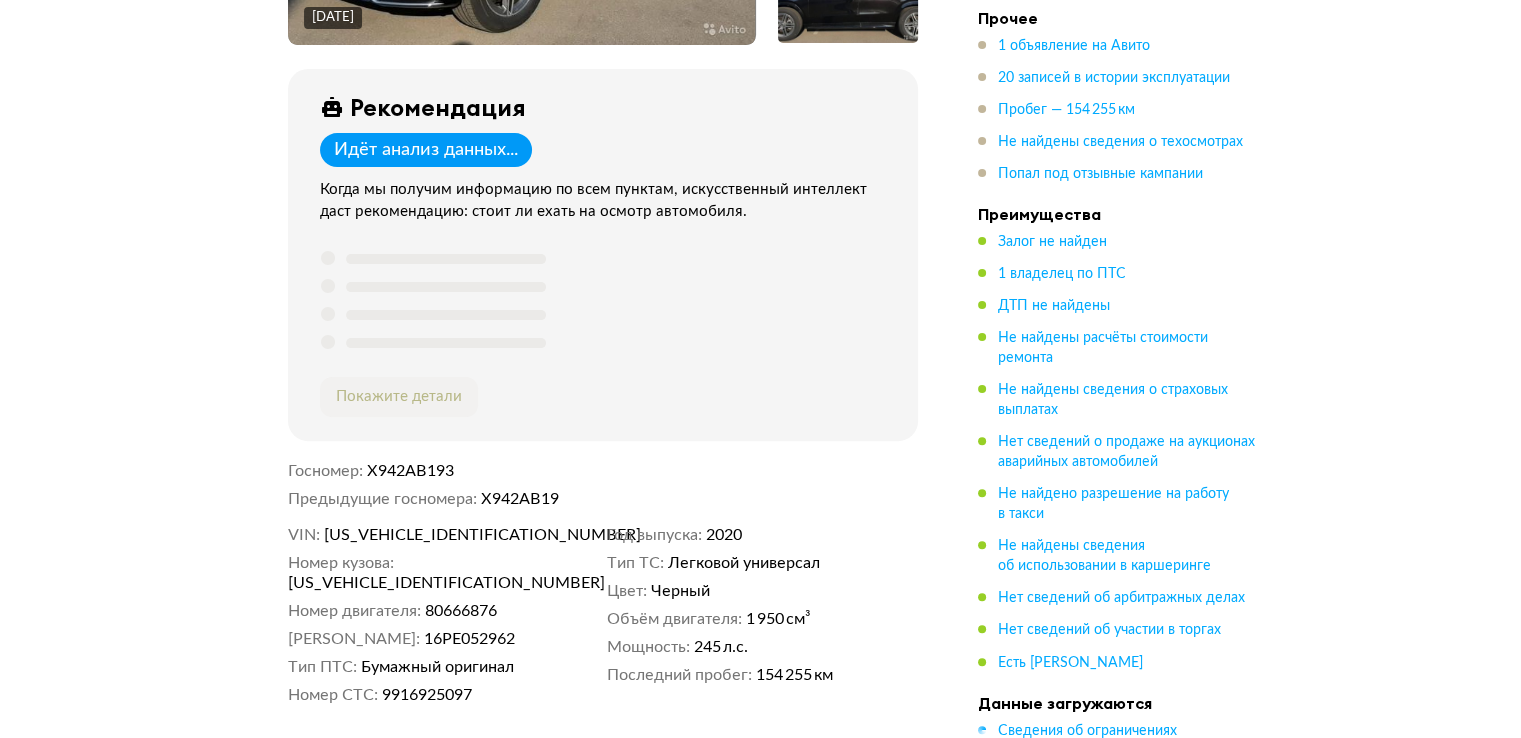 scroll, scrollTop: 636, scrollLeft: 0, axis: vertical 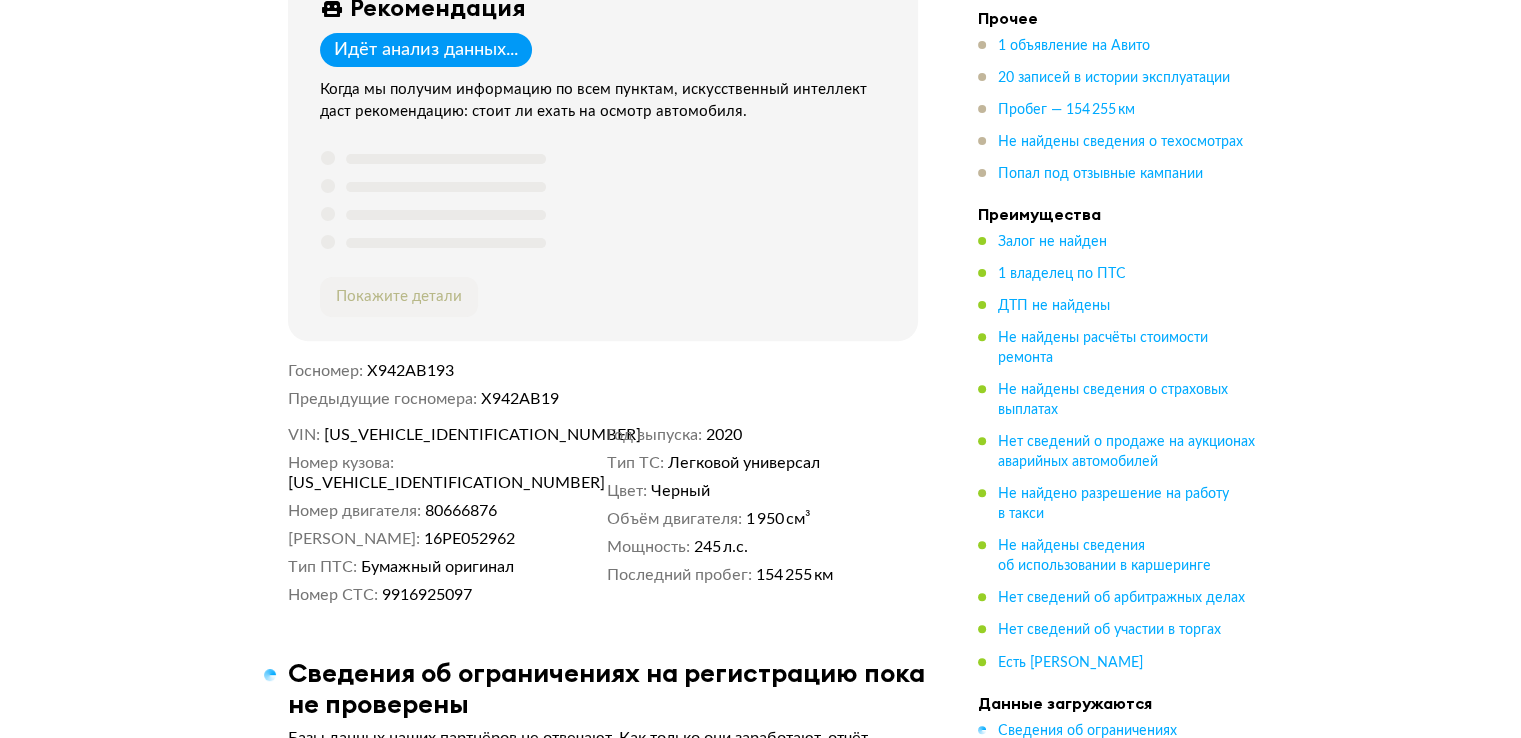 click on "[US_VEHICLE_IDENTIFICATION_NUMBER]" at bounding box center [439, 435] 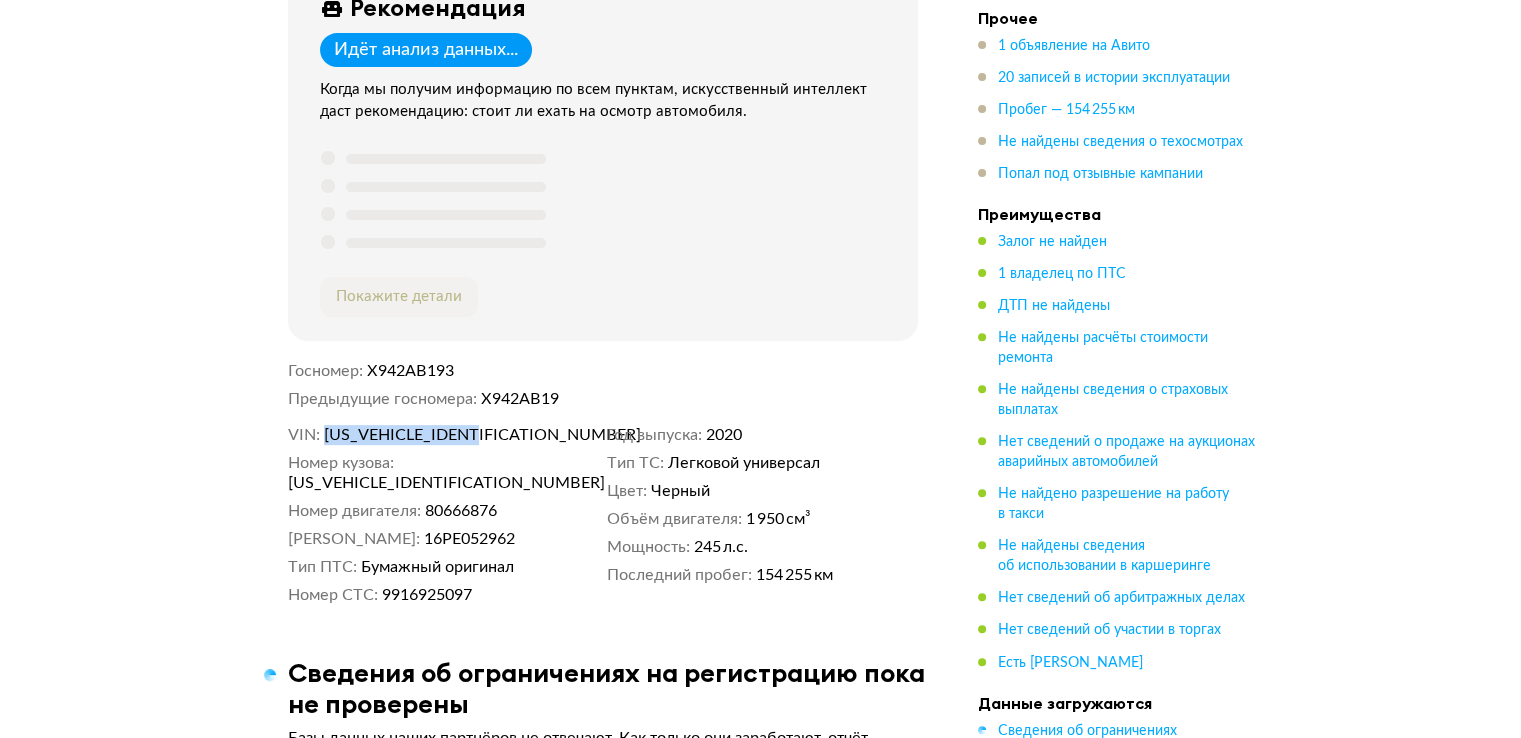 click on "[US_VEHICLE_IDENTIFICATION_NUMBER]" at bounding box center [439, 435] 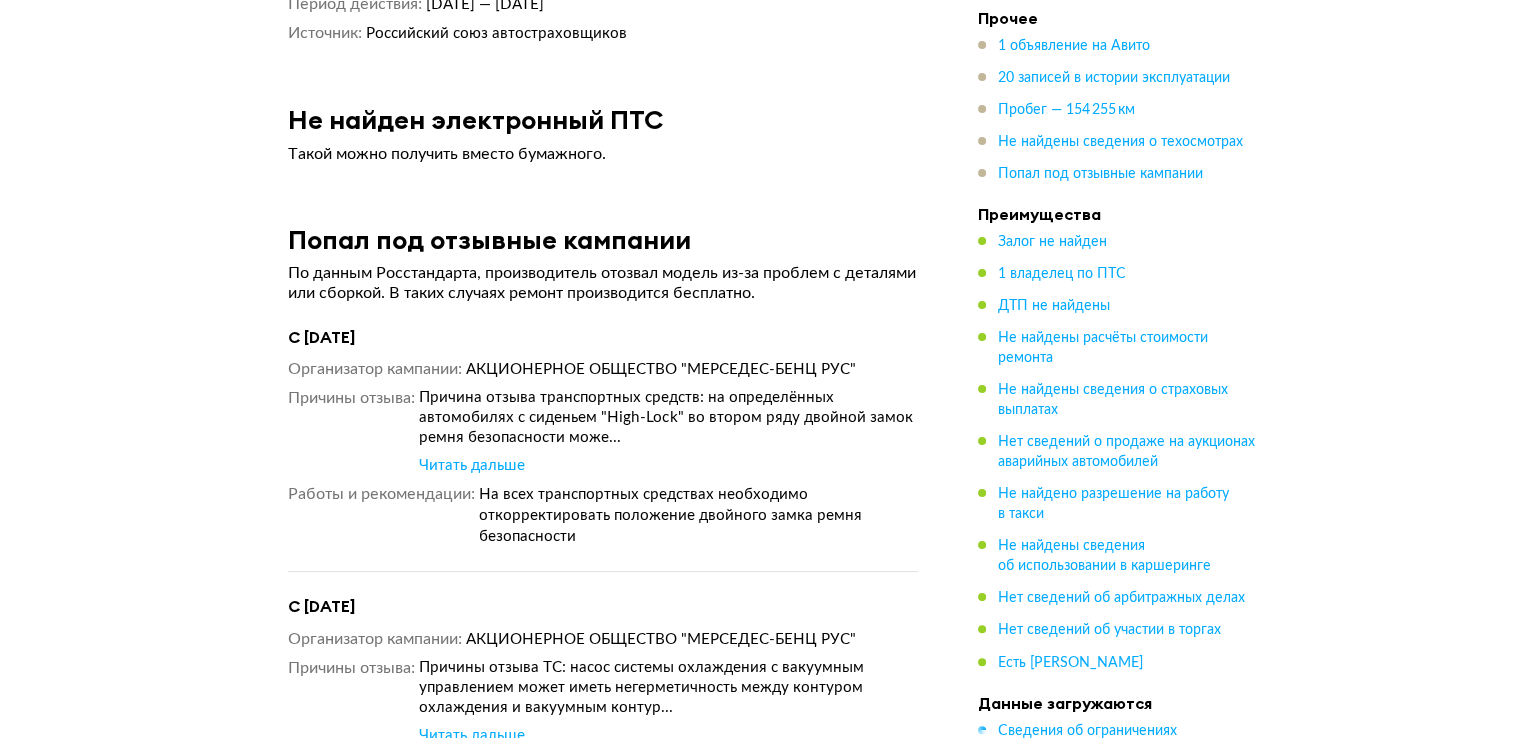scroll, scrollTop: 8126, scrollLeft: 0, axis: vertical 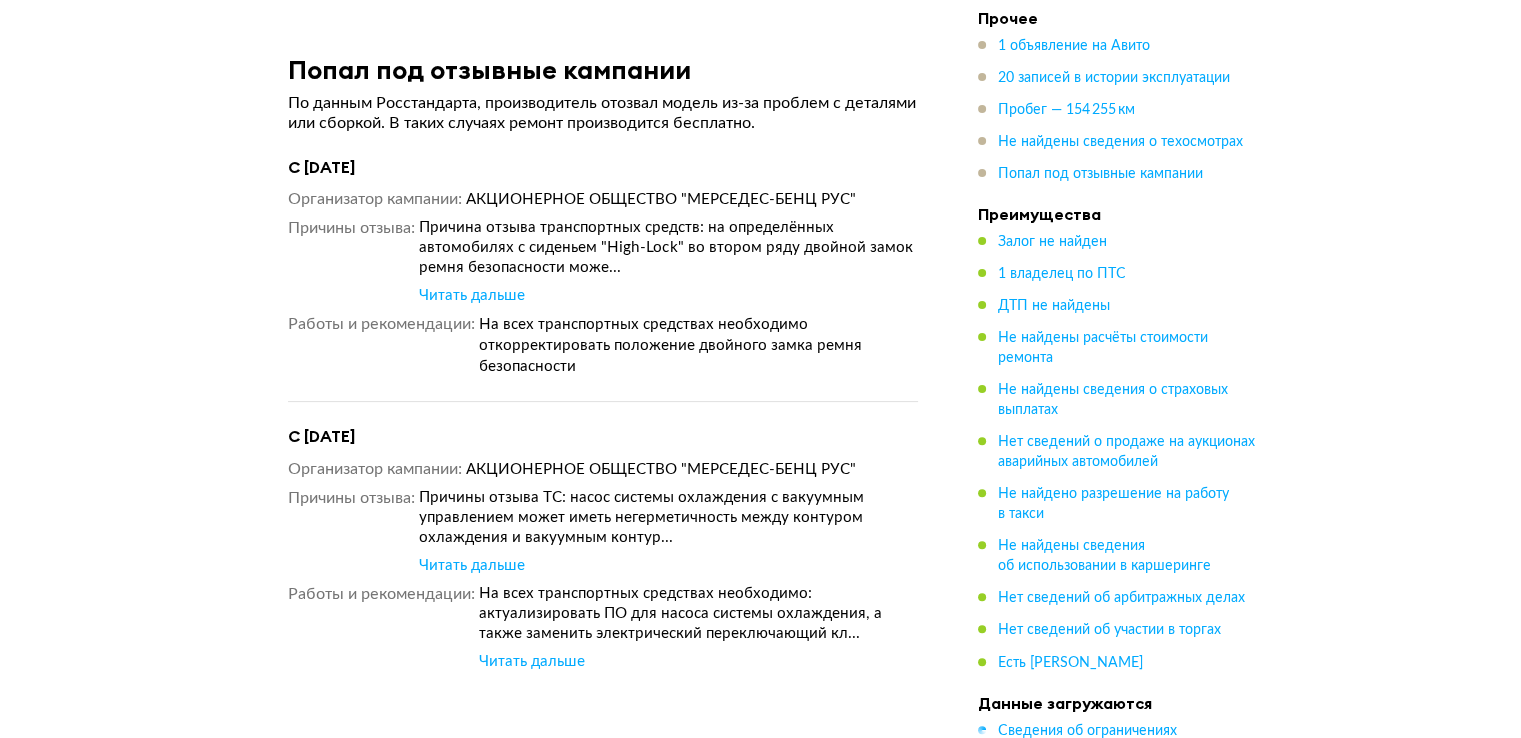 click on "Читать дальше" at bounding box center [472, 296] 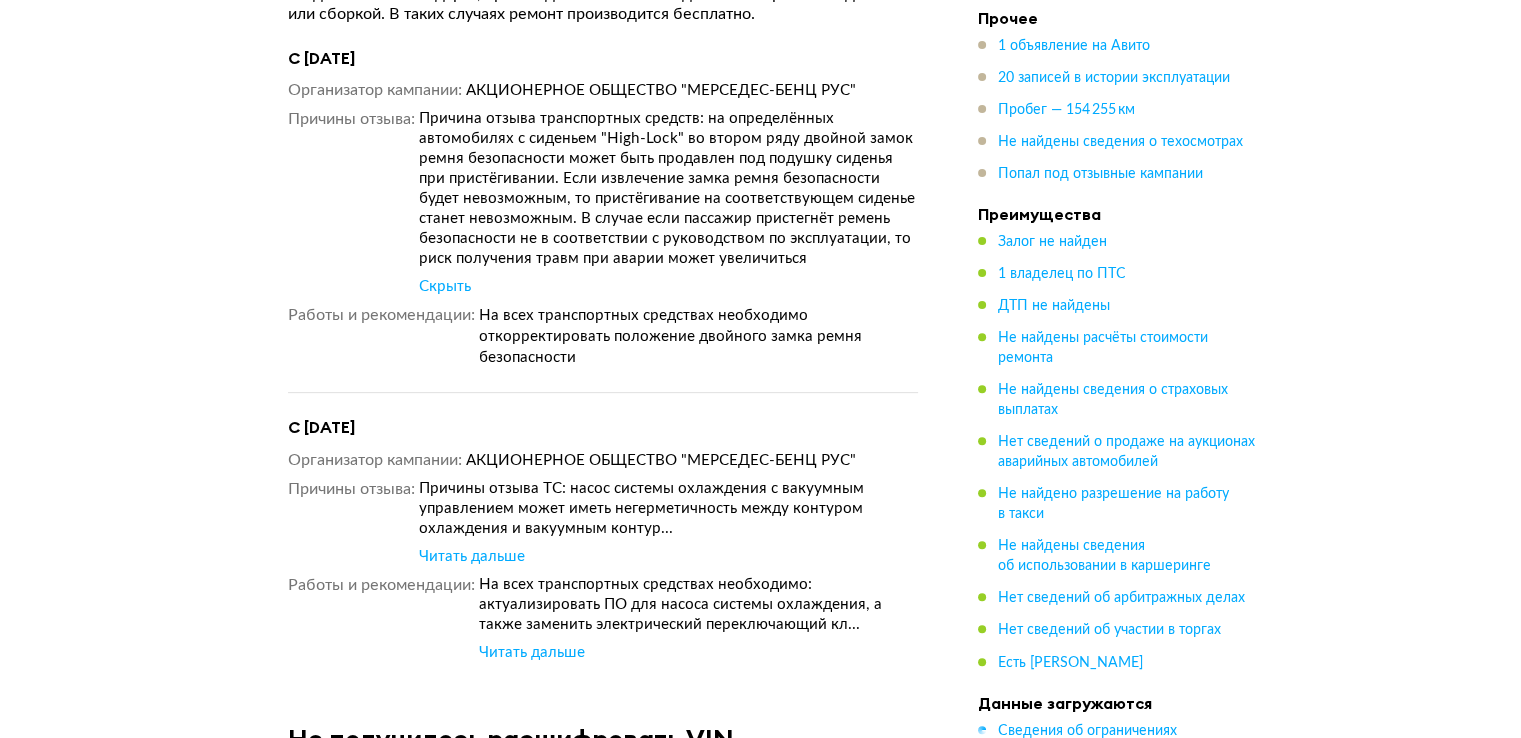 scroll, scrollTop: 8426, scrollLeft: 0, axis: vertical 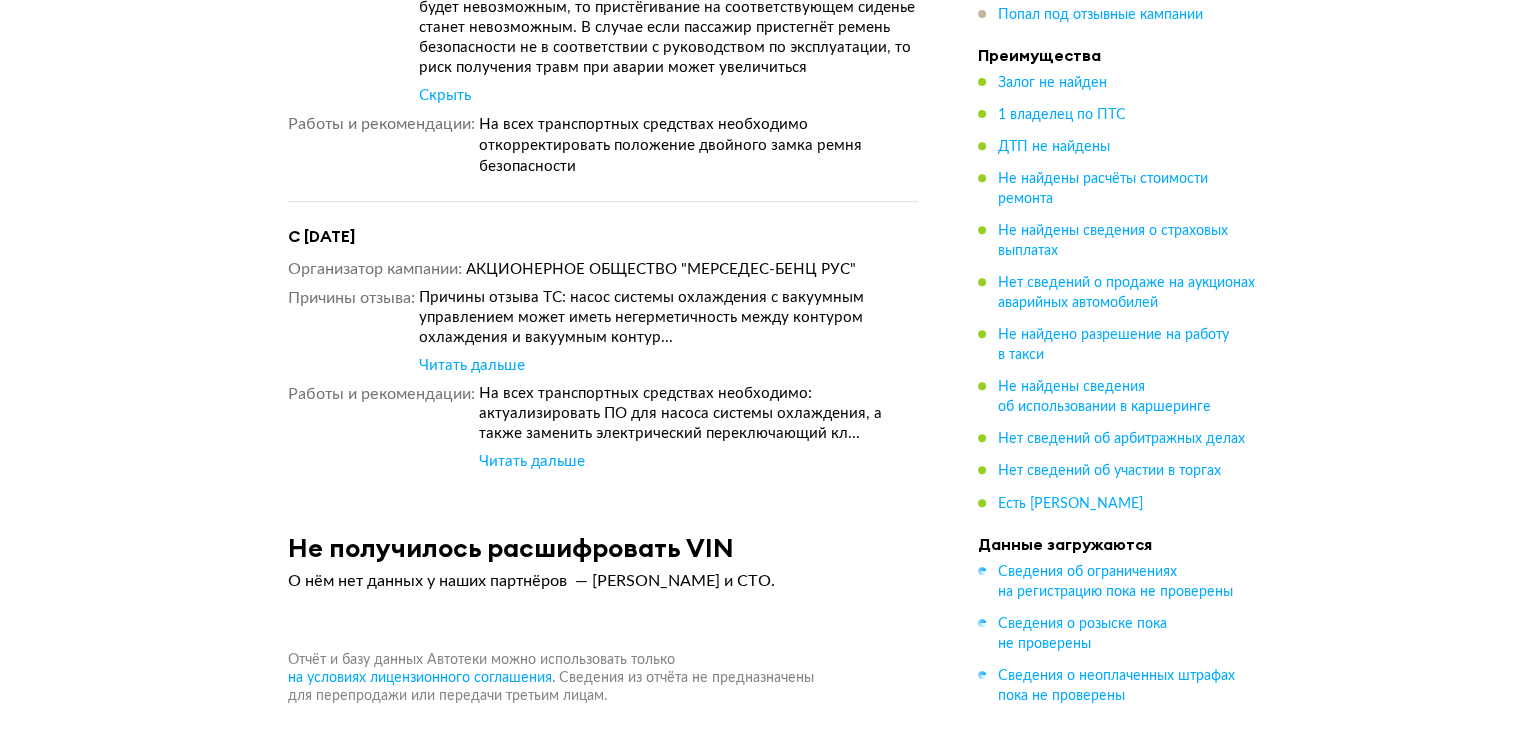 click on "Организатор кампании АКЦИОНЕРНОЕ ОБЩЕСТВО "МЕРСЕДЕС-БЕНЦ РУС" Причины отзыва Причины отзыва ТС: насос системы охлаждения с вакуумным управлением может иметь негерметичность между контуром охлаждения и вакуумным контур... Читать дальше Работы и рекомендации На всех транспортных средствах необходимо: актуализировать ПО для насоса системы охлаждения, а также заменить электрический переключающий кл... Читать дальше" at bounding box center [603, 365] 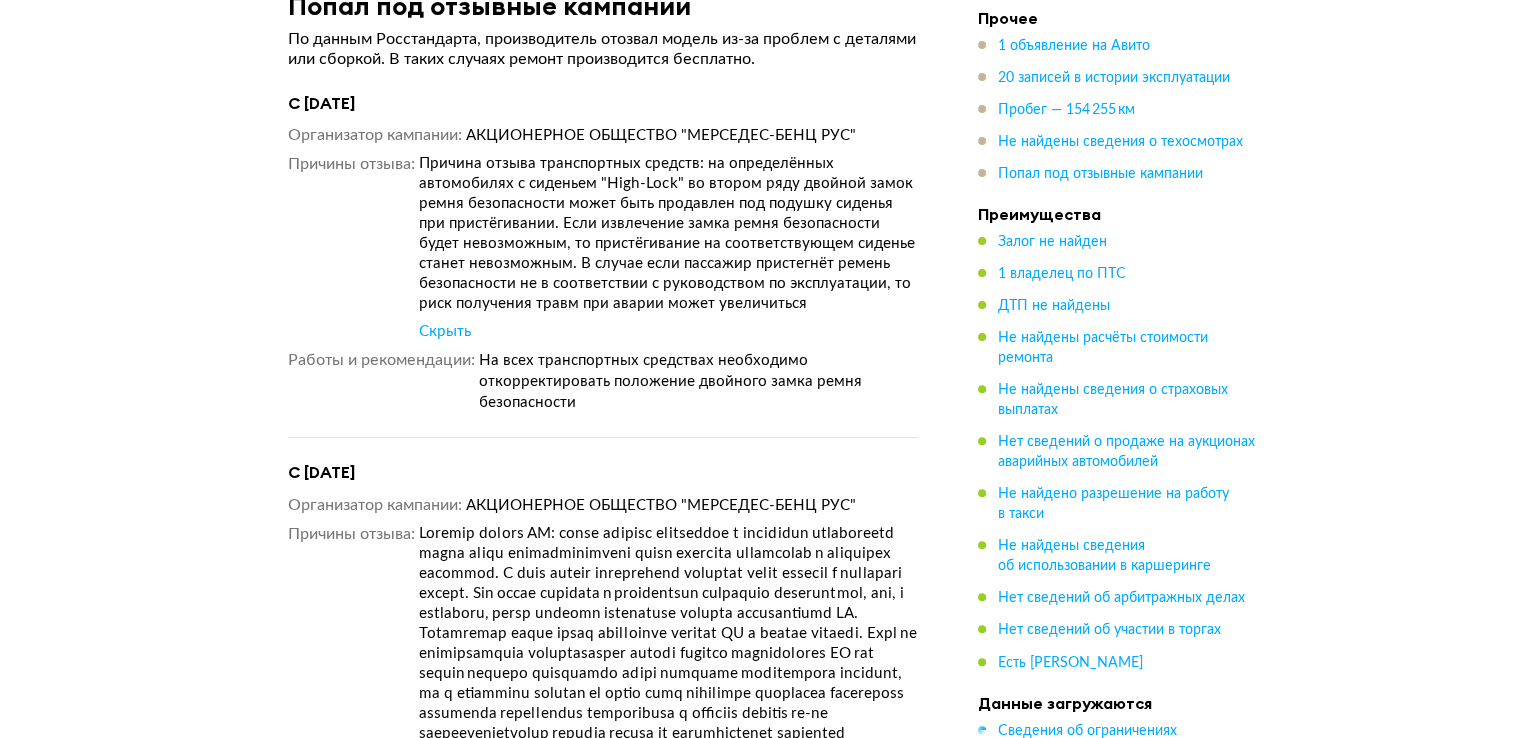 scroll, scrollTop: 8026, scrollLeft: 0, axis: vertical 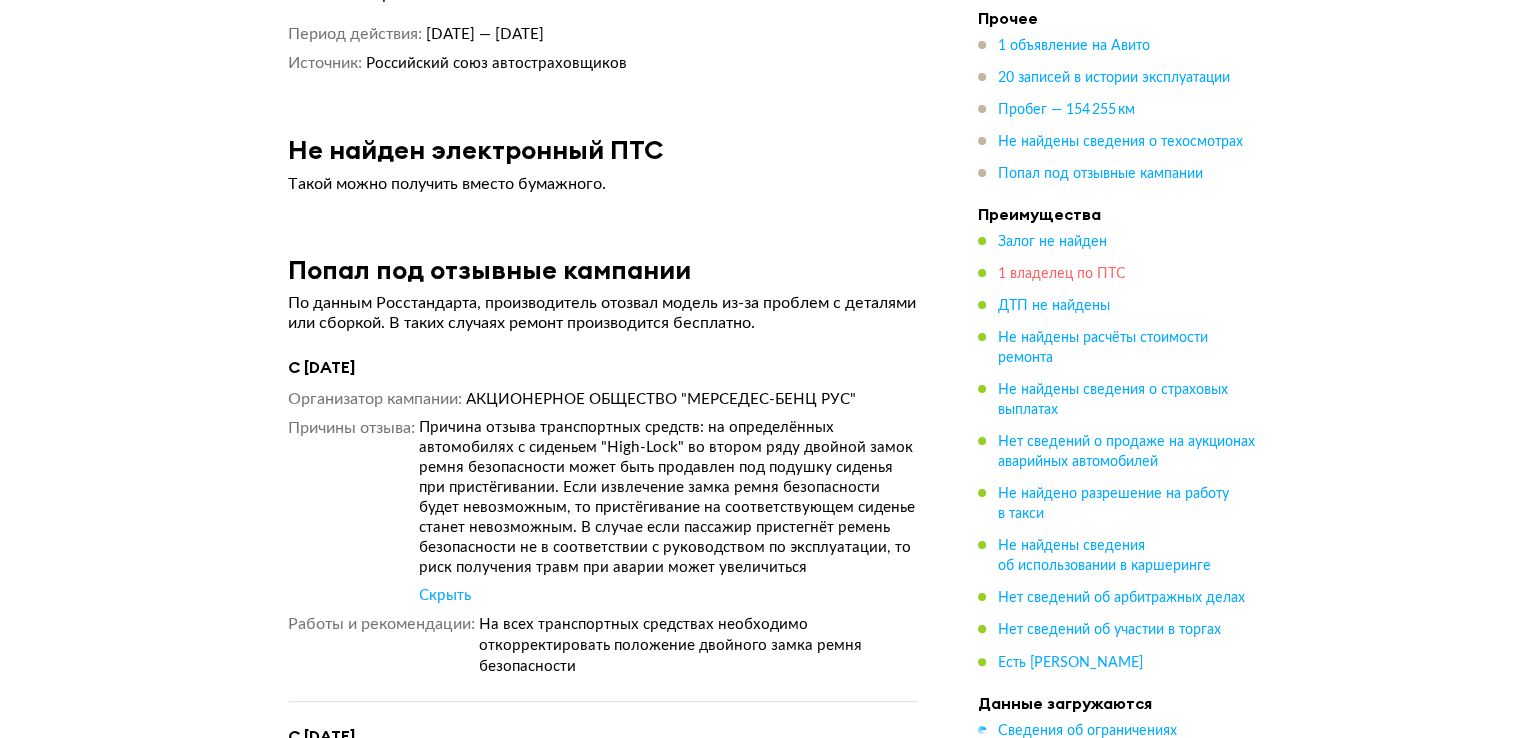 click on "1 владелец по ПТС" at bounding box center (1062, 274) 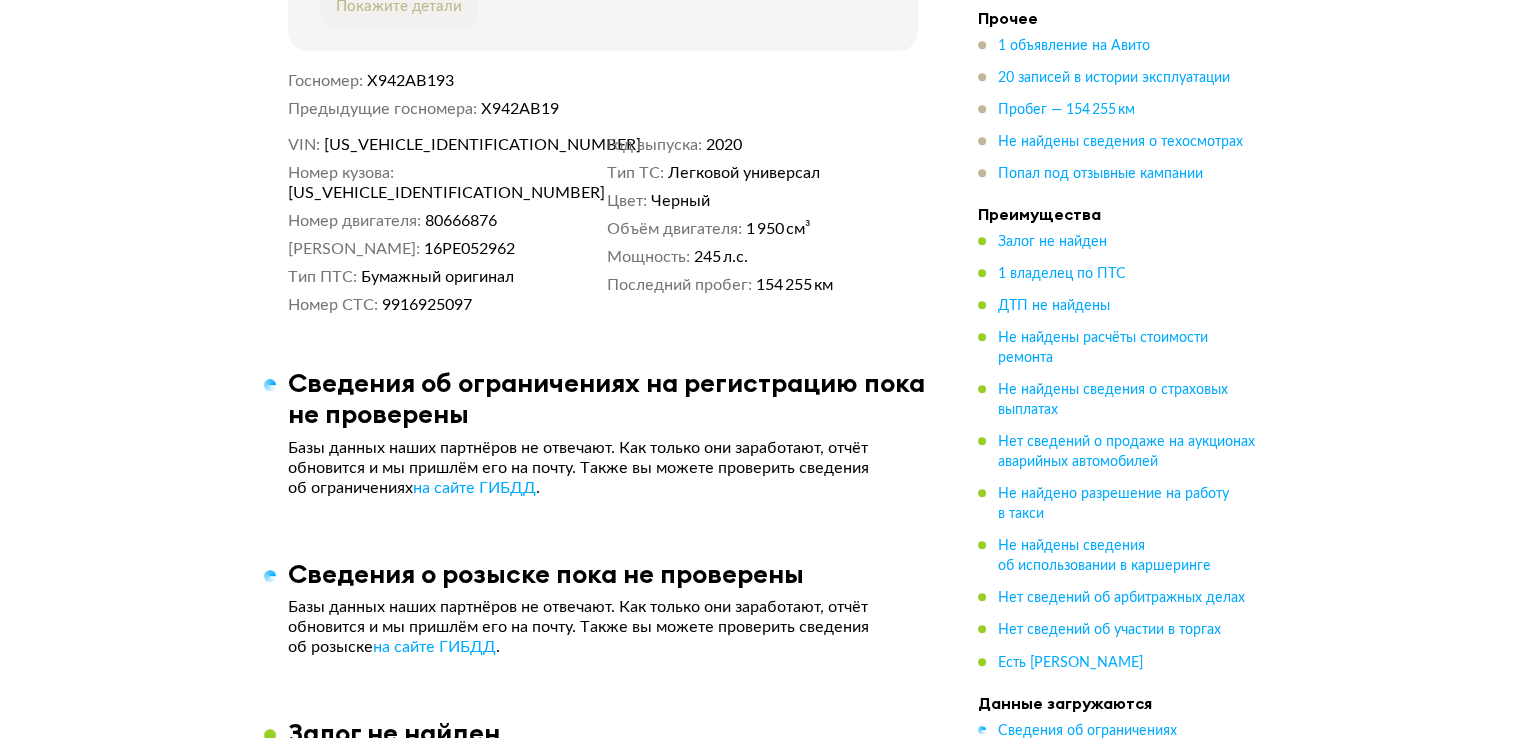 scroll, scrollTop: 925, scrollLeft: 0, axis: vertical 